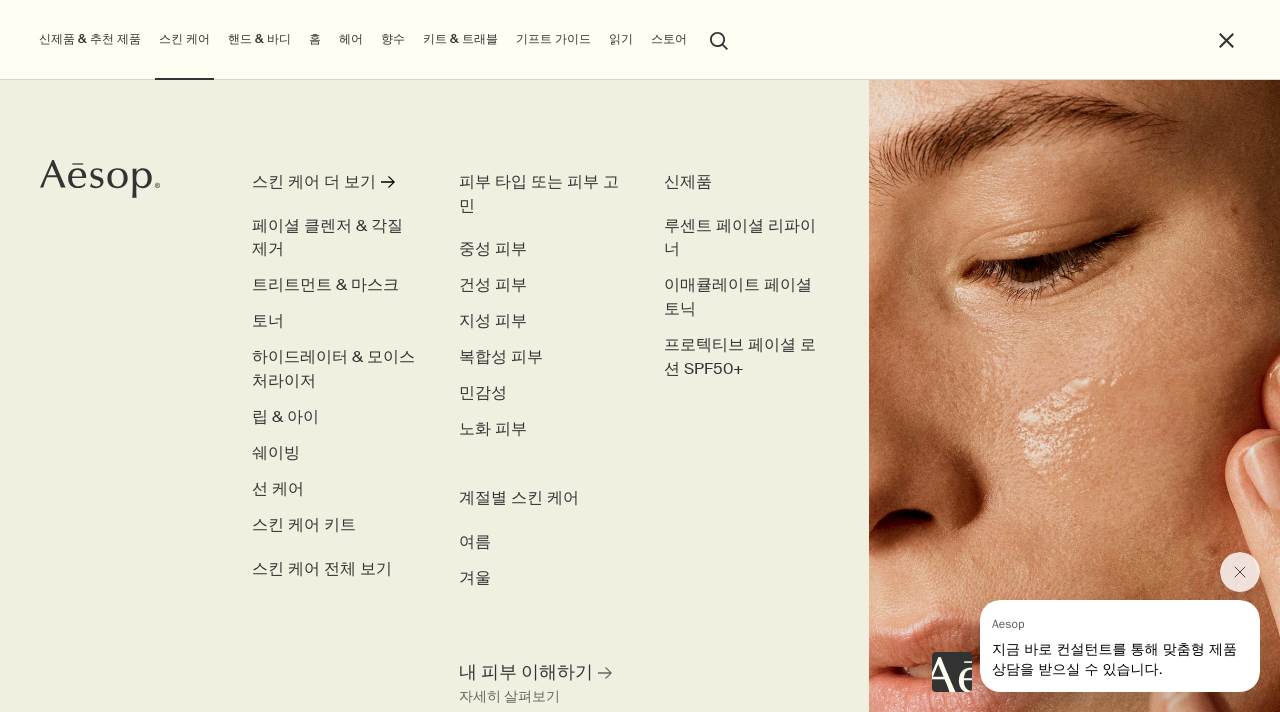 scroll, scrollTop: 0, scrollLeft: 0, axis: both 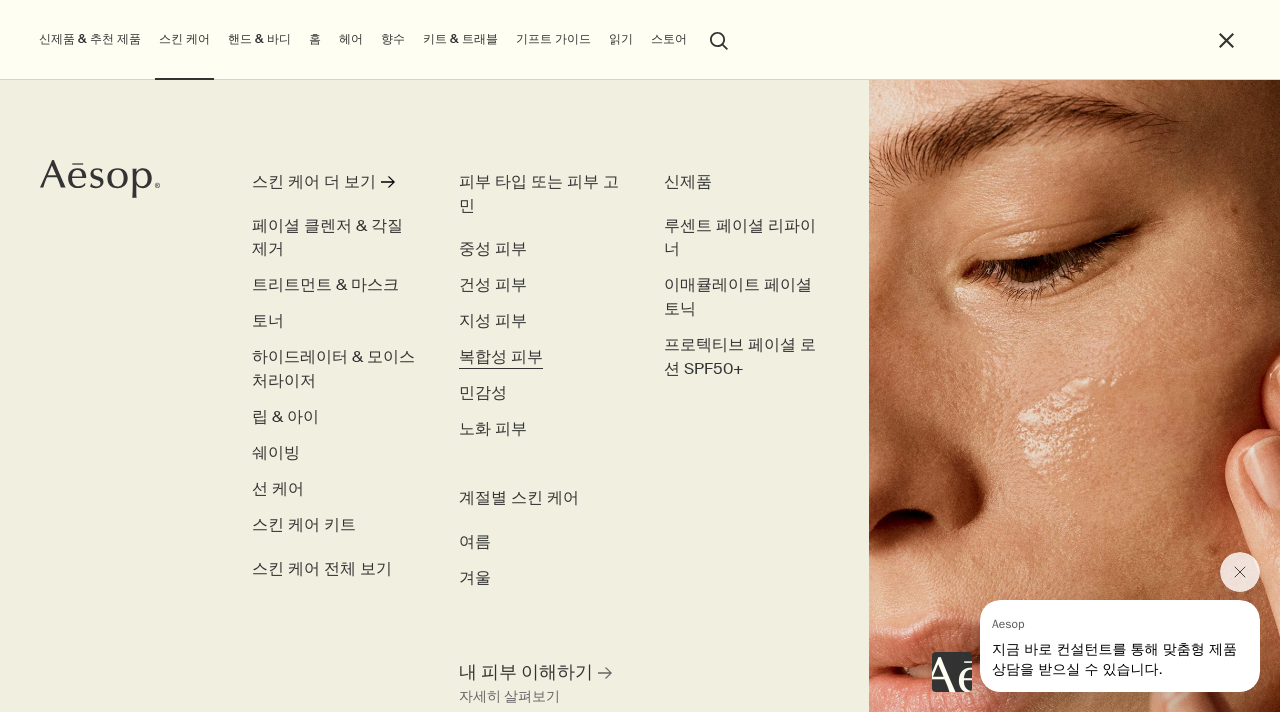 click on "복합성 피부" at bounding box center (501, 356) 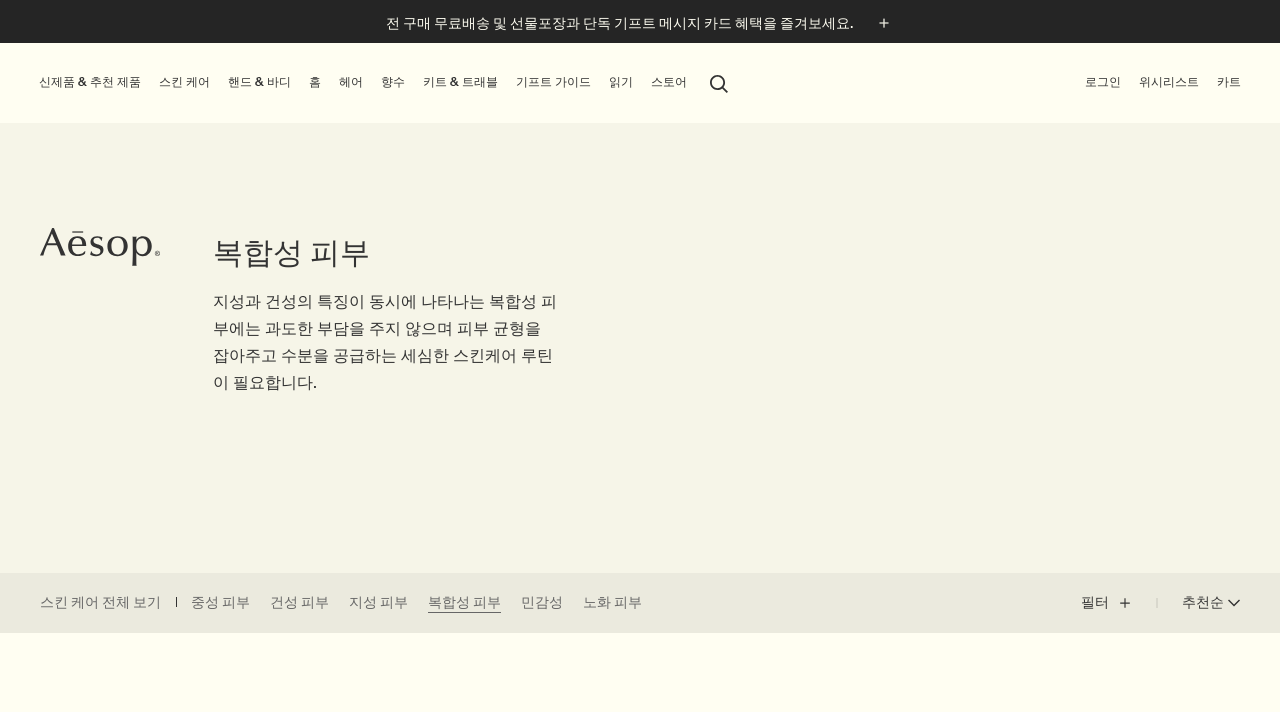 scroll, scrollTop: 0, scrollLeft: 0, axis: both 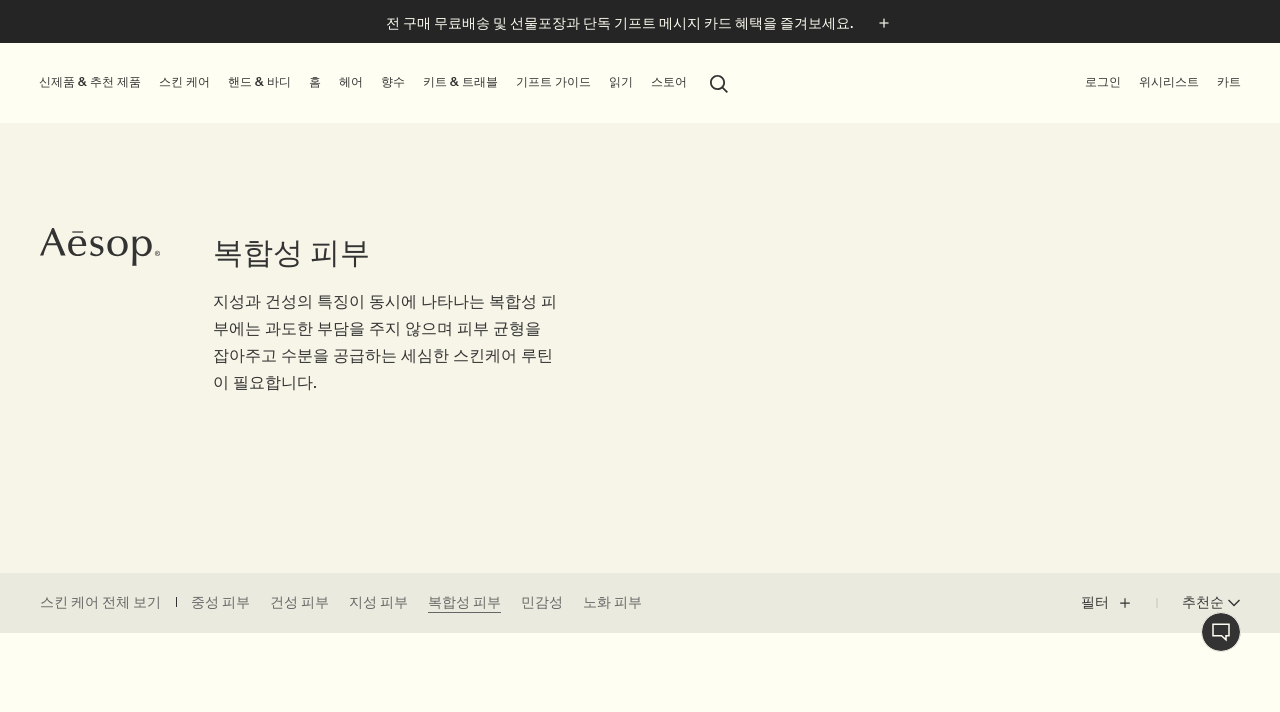 click on "스킨 케어" at bounding box center (184, 82) 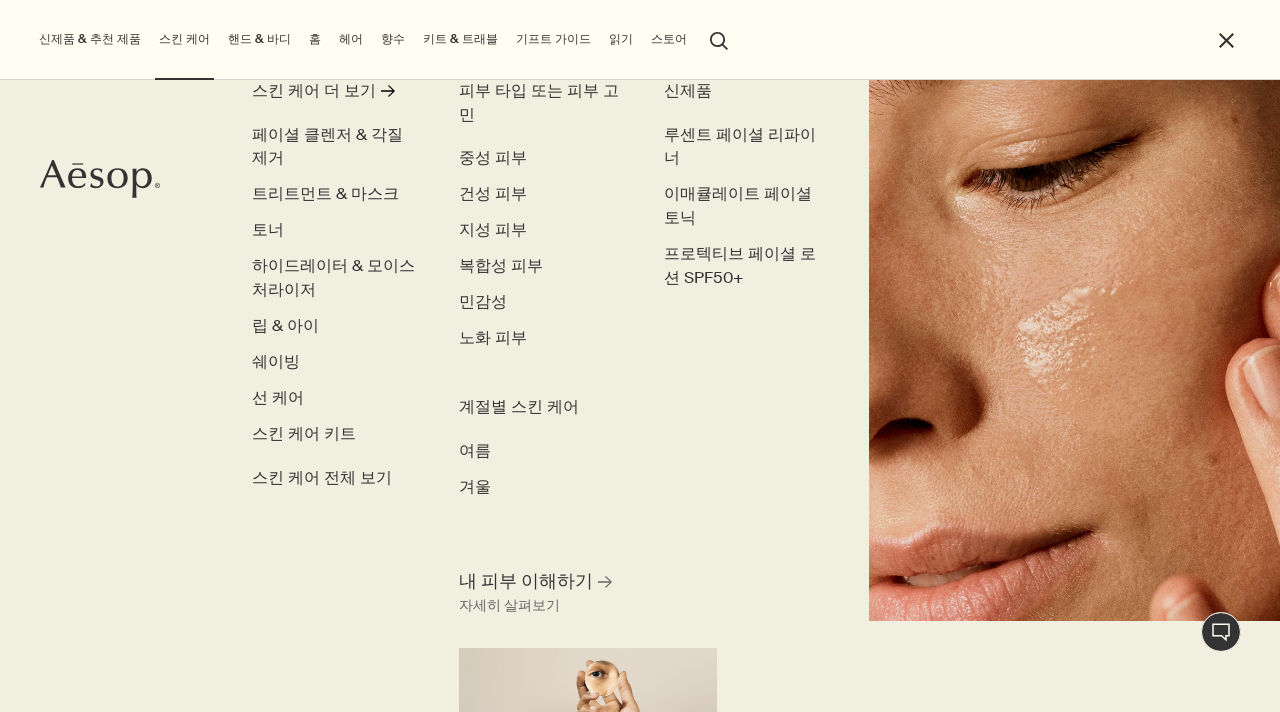 scroll, scrollTop: 112, scrollLeft: 0, axis: vertical 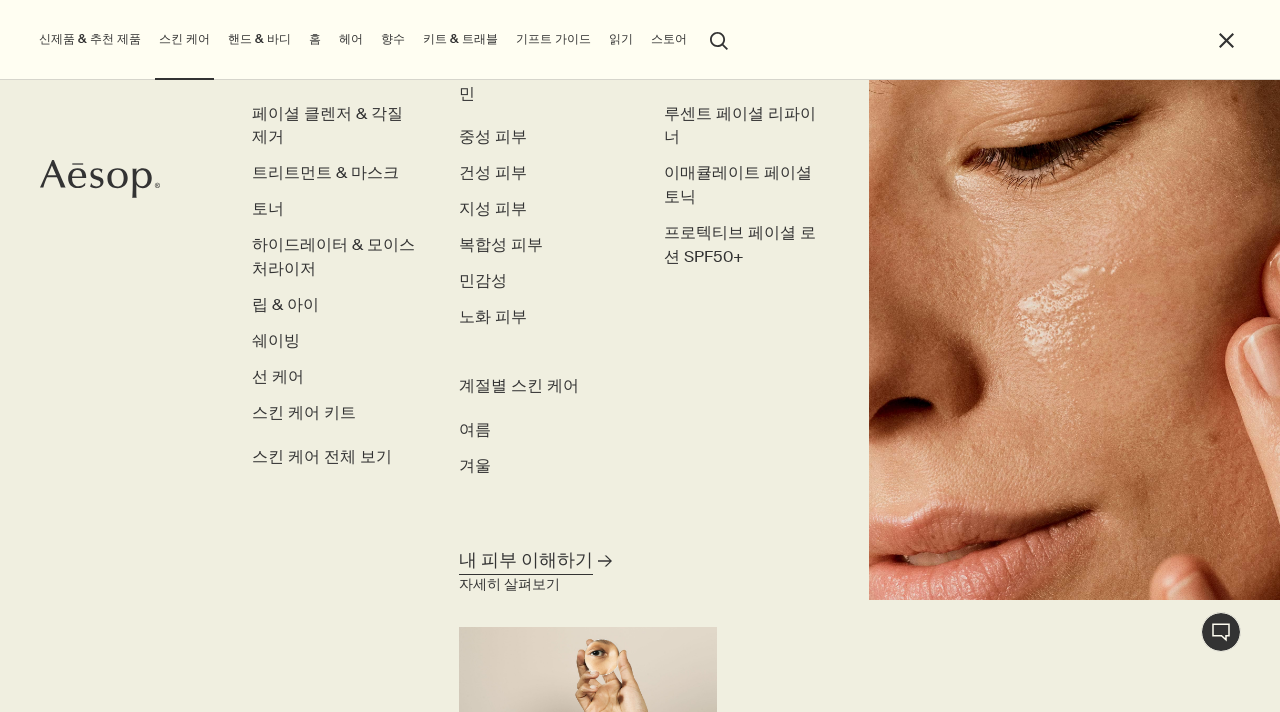 click on "내 피부 이해하기" at bounding box center (526, 560) 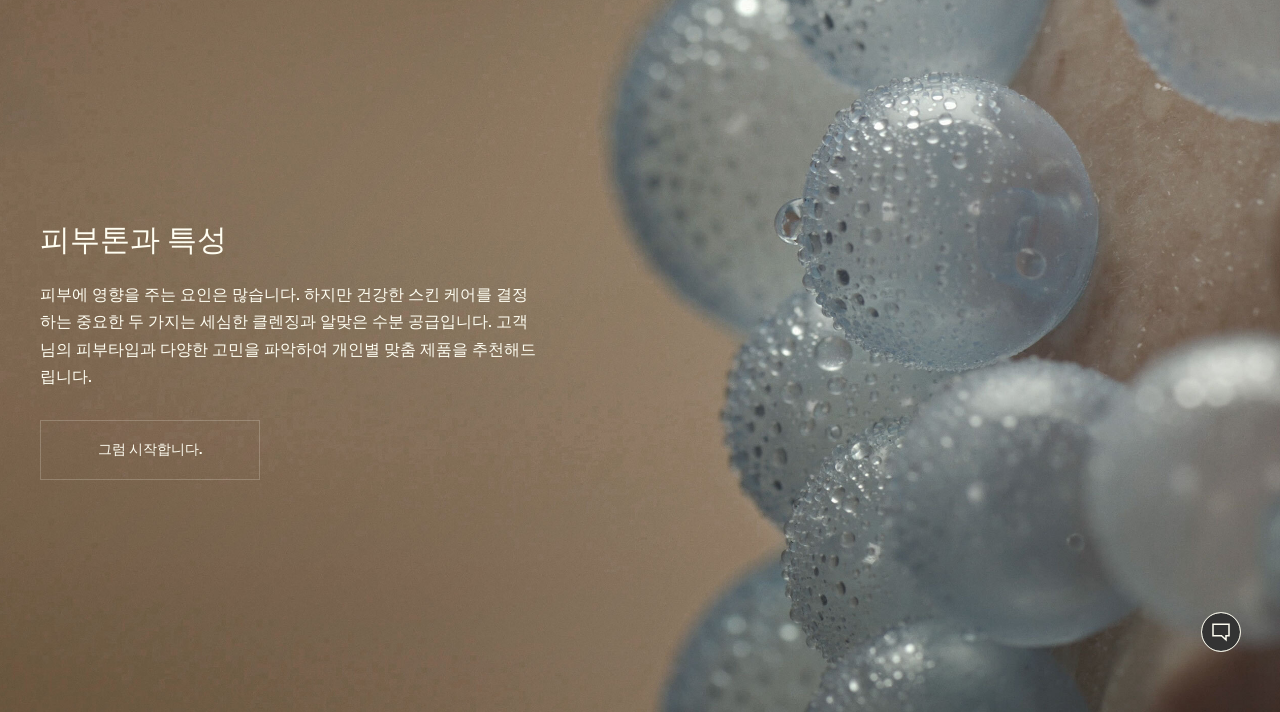 scroll, scrollTop: 0, scrollLeft: 0, axis: both 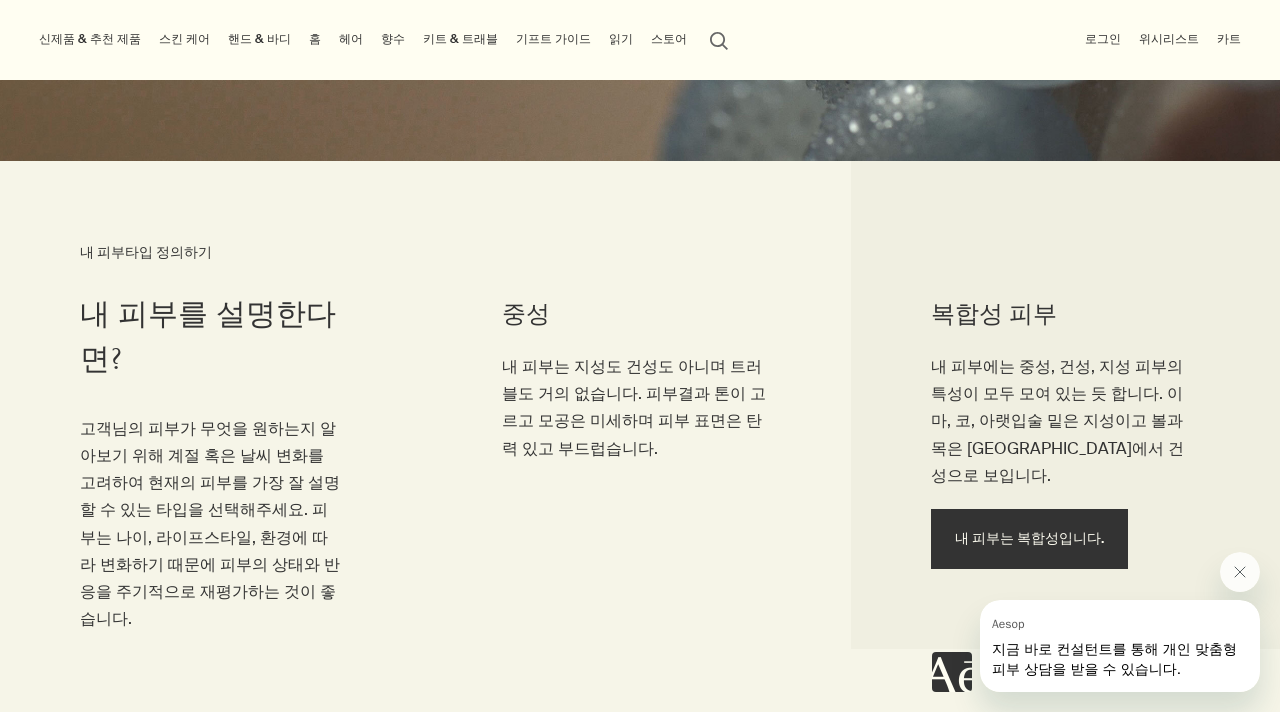 click on "내 피부는 복합성입니다." at bounding box center (1029, 538) 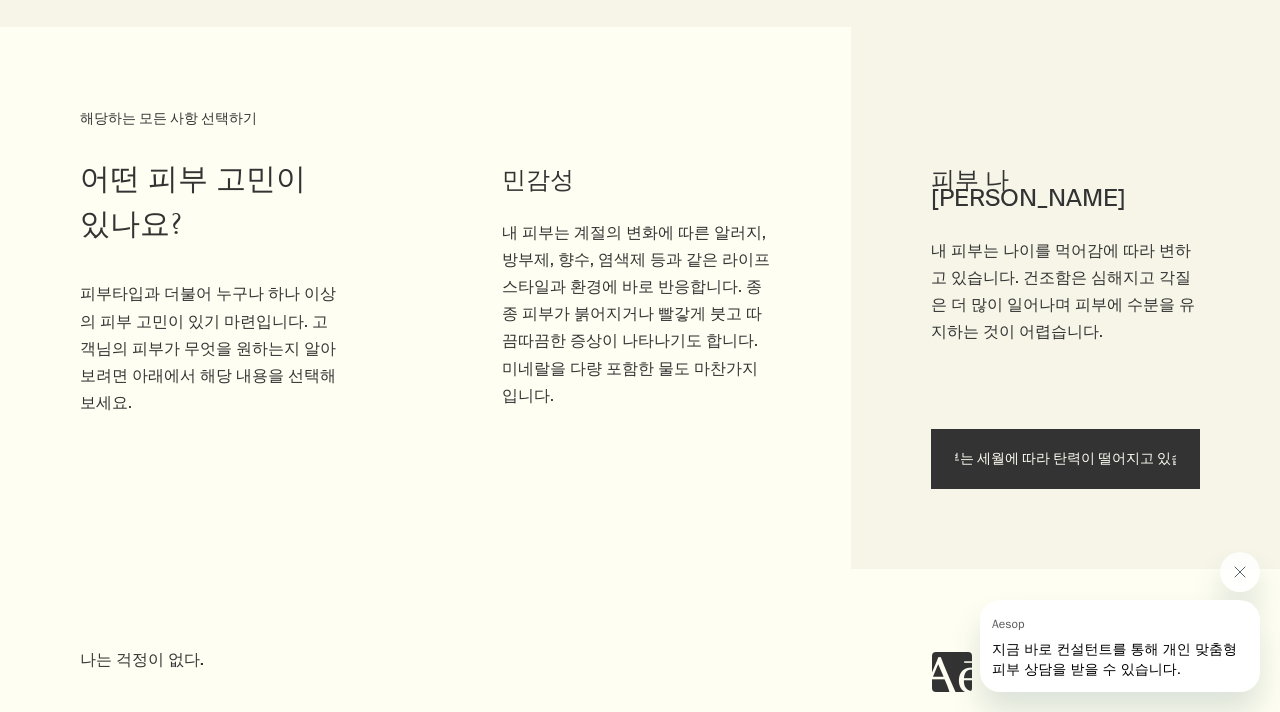 scroll, scrollTop: 1836, scrollLeft: 0, axis: vertical 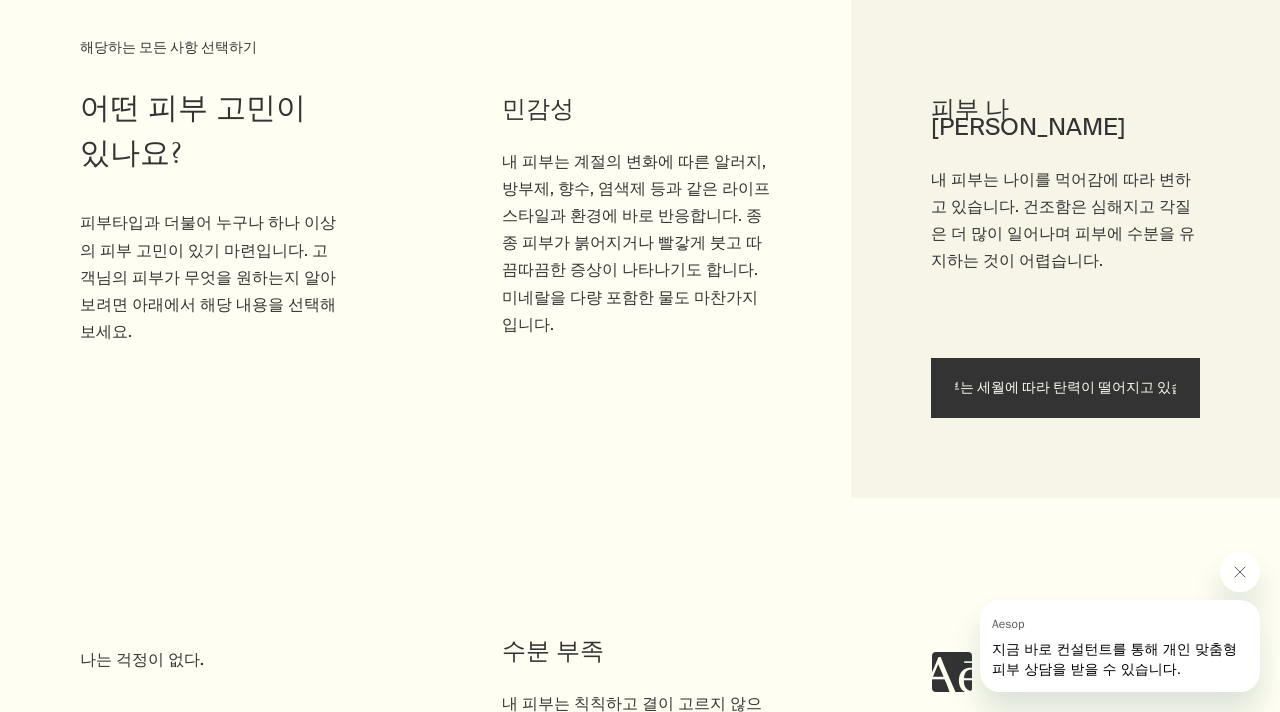 click on "내 피부는 세월에 따라 탄력이 떨어지고 있습니다." at bounding box center [1065, 388] 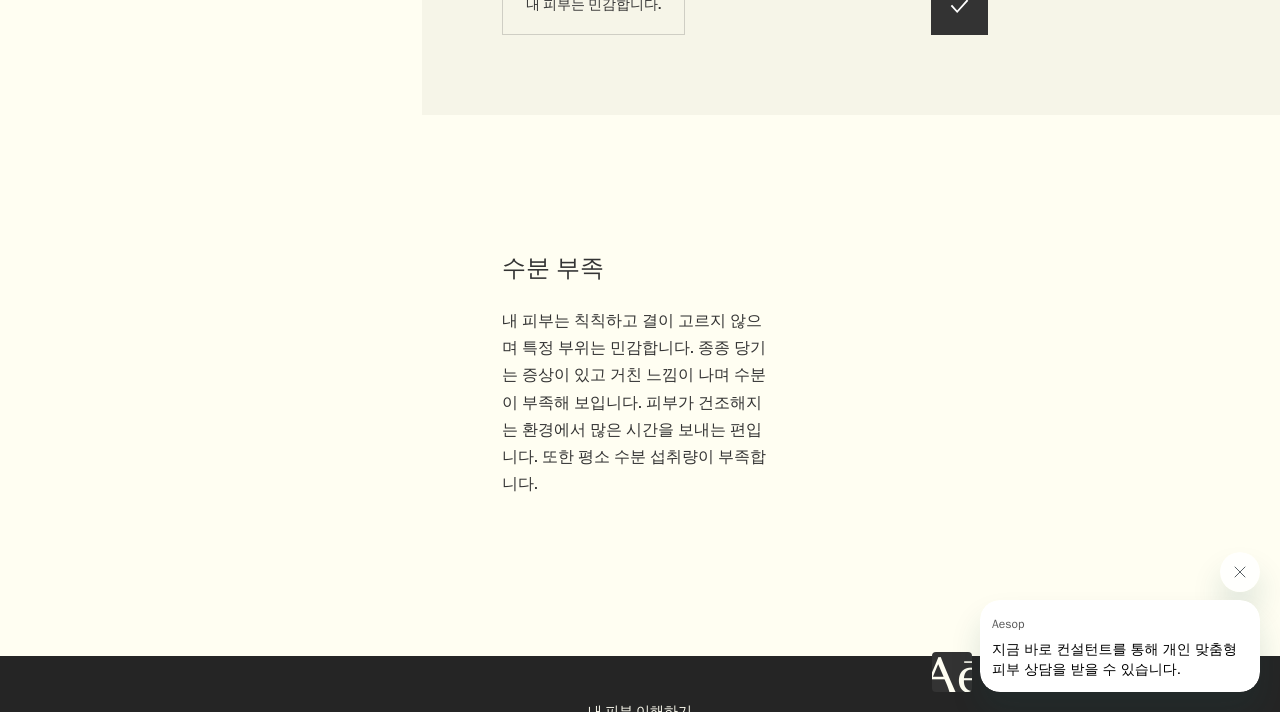 scroll, scrollTop: 2218, scrollLeft: 0, axis: vertical 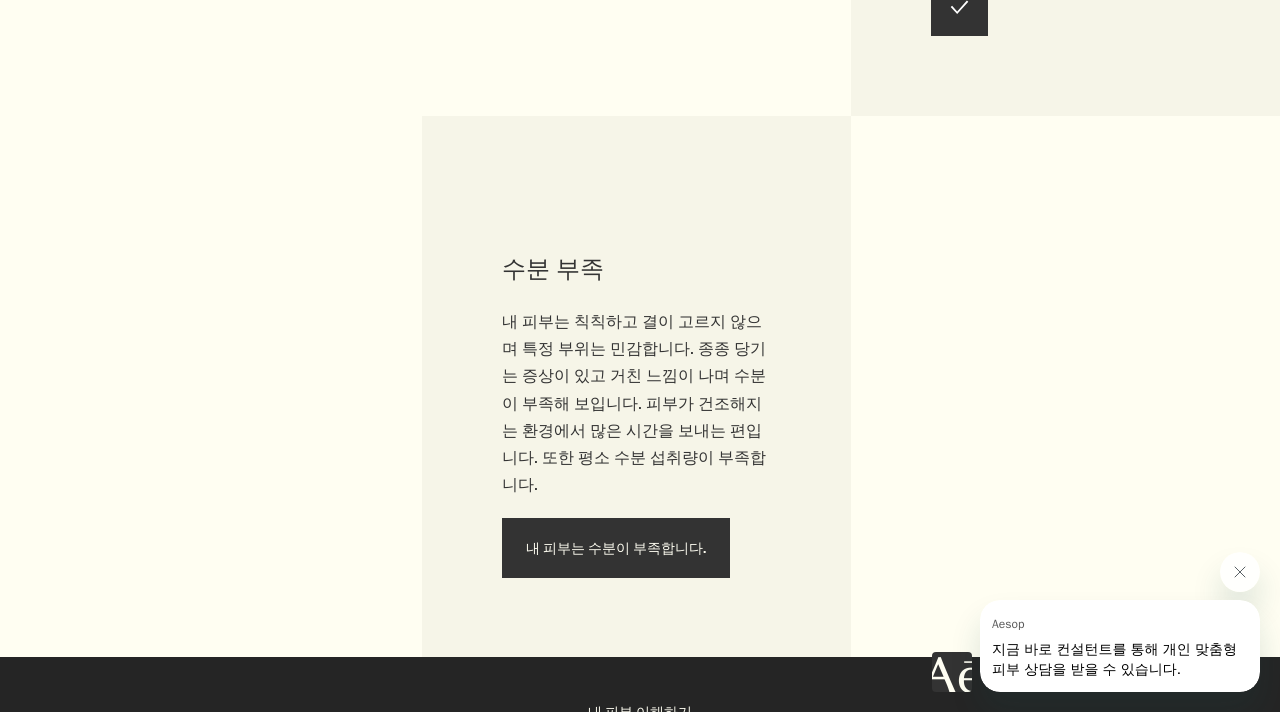 click on "내 피부는 수분이 부족합니다." at bounding box center [616, 548] 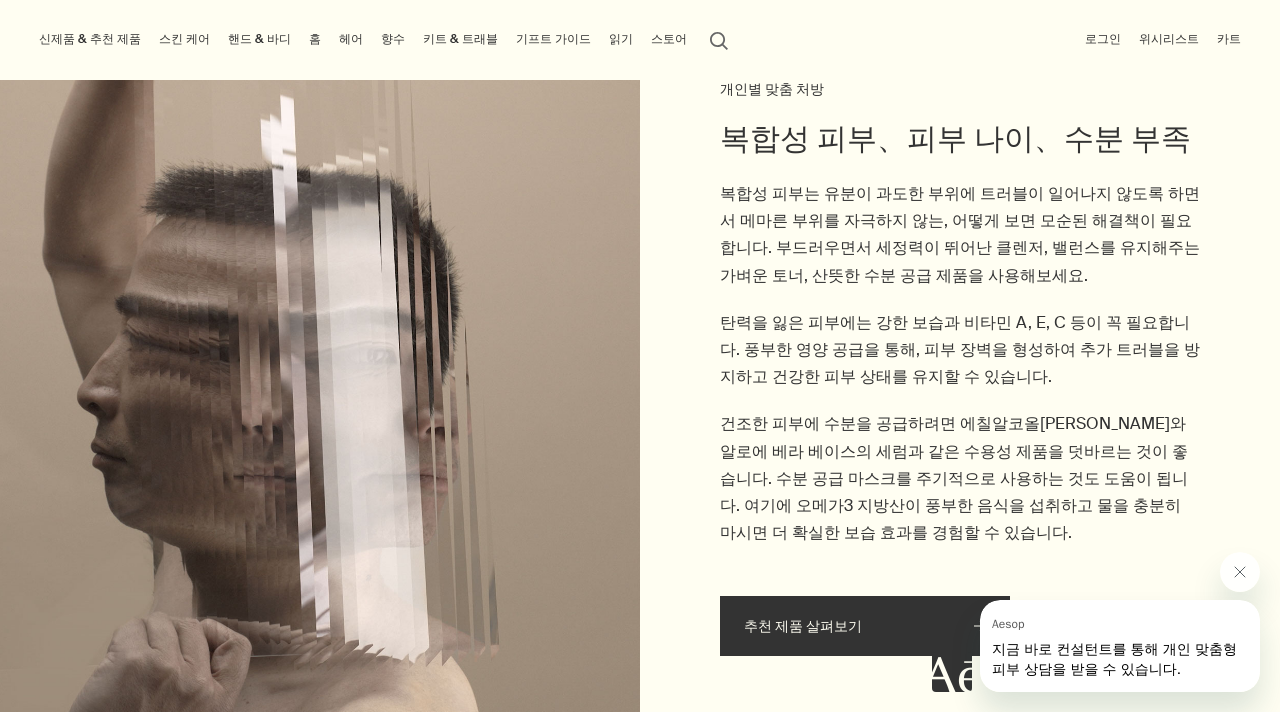 scroll, scrollTop: 2994, scrollLeft: 0, axis: vertical 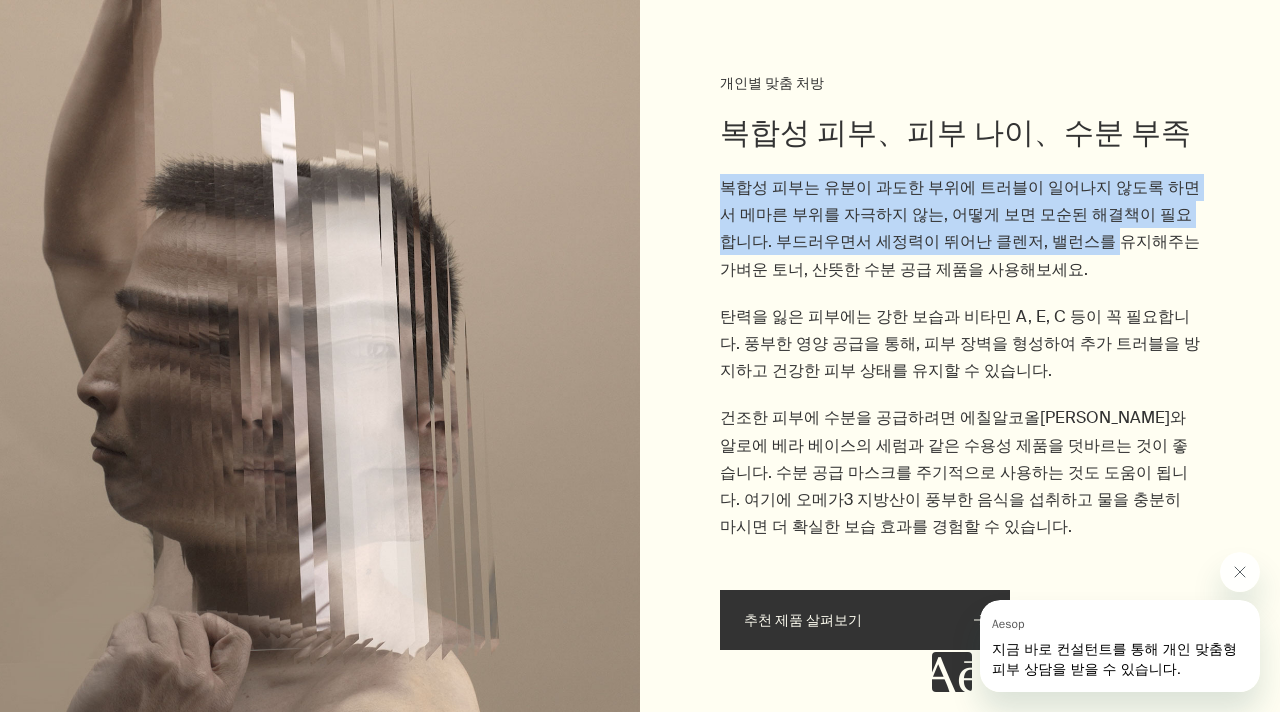 drag, startPoint x: 723, startPoint y: 104, endPoint x: 948, endPoint y: 149, distance: 229.45587 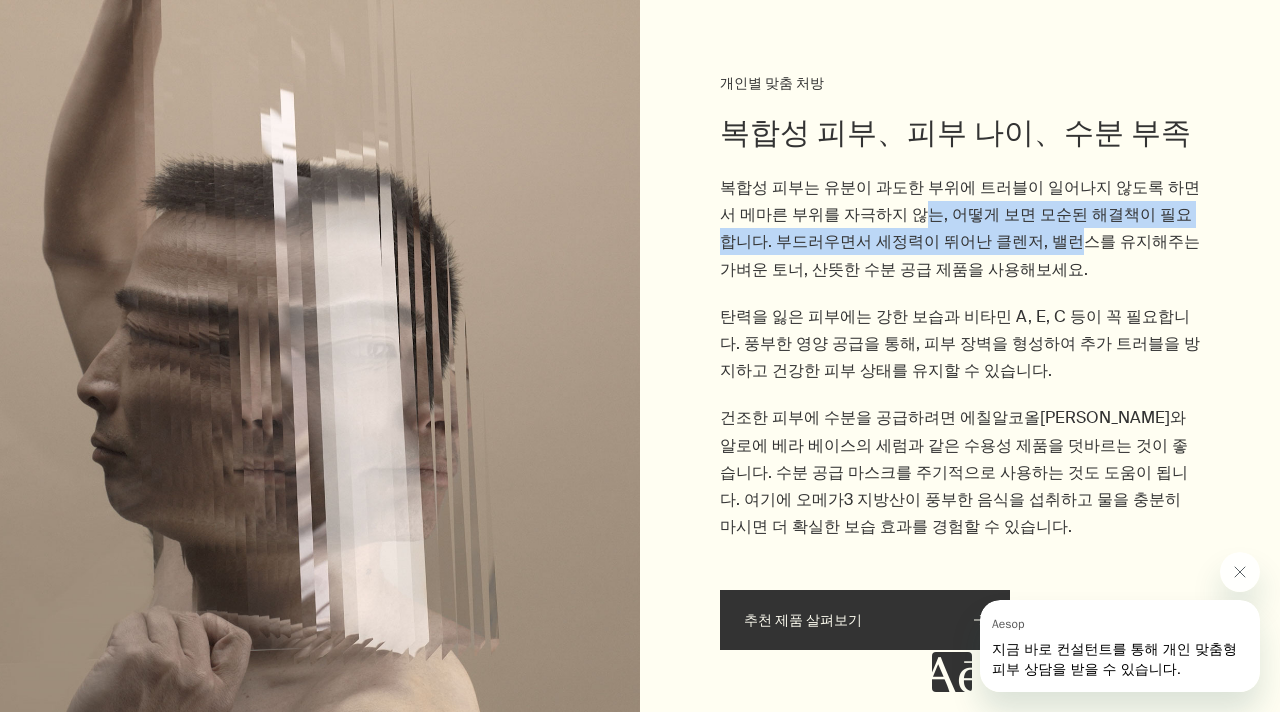 drag, startPoint x: 835, startPoint y: 121, endPoint x: 927, endPoint y: 175, distance: 106.677086 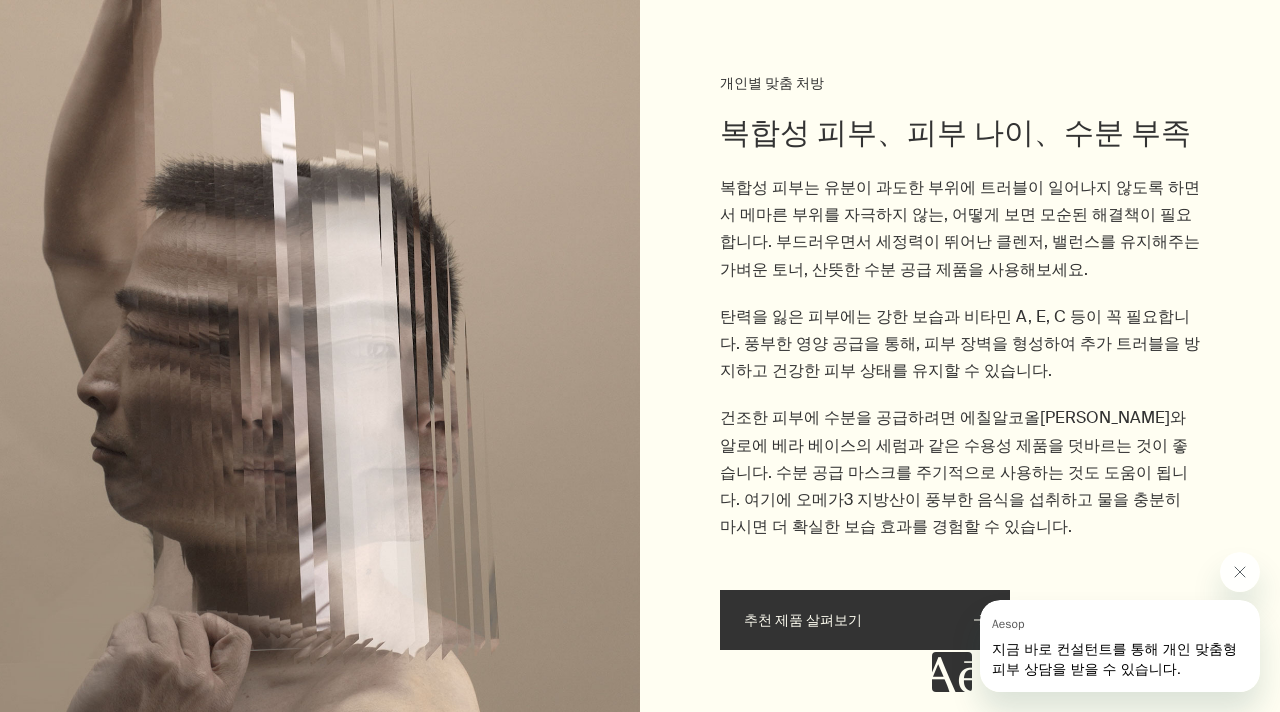 click on "복합성 피부는 유분이 과도한 부위에 트러블이 일어나지 않도록 하면서 메마른 부위를 자극하지 않는, 어떻게 보면 모순된 해결책이 필요합니다. 부드러우면서 세정력이 뛰어난 클렌저, 밸런스를 유지해주는 가벼운 토너, 산뜻한 수분 공급 제품을 사용해보세요." at bounding box center [960, 228] 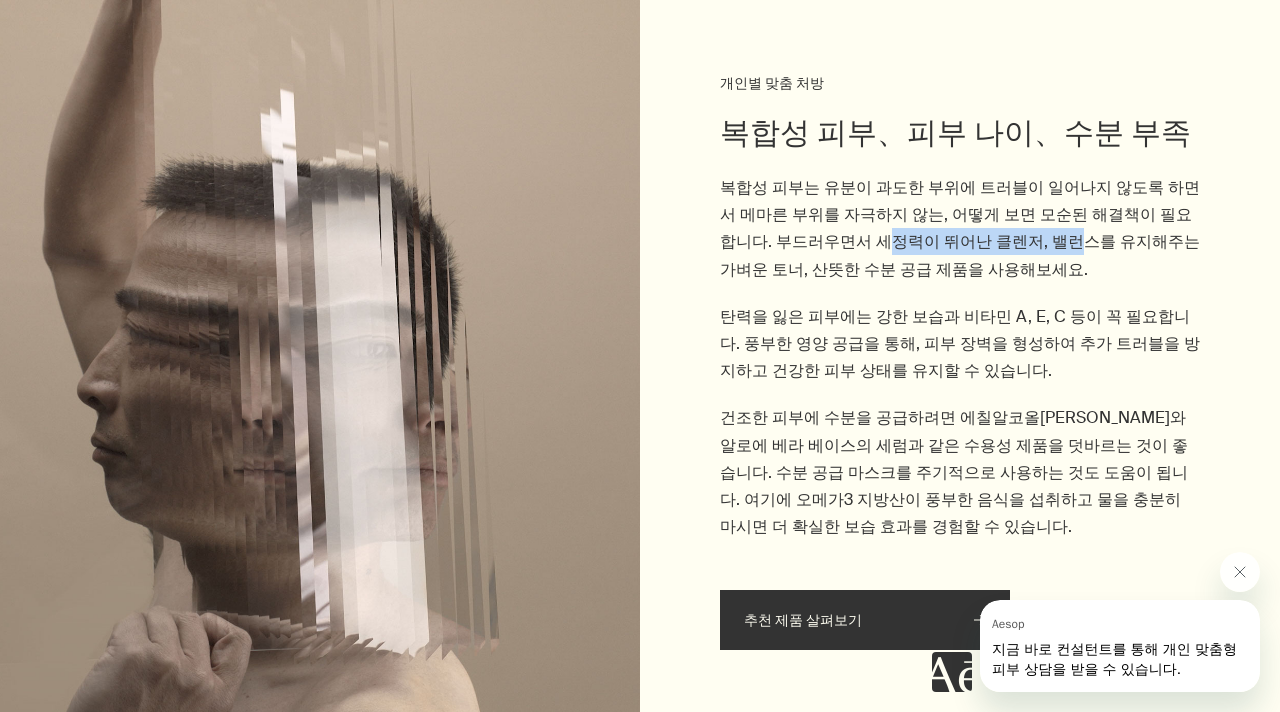 drag, startPoint x: 755, startPoint y: 162, endPoint x: 924, endPoint y: 162, distance: 169 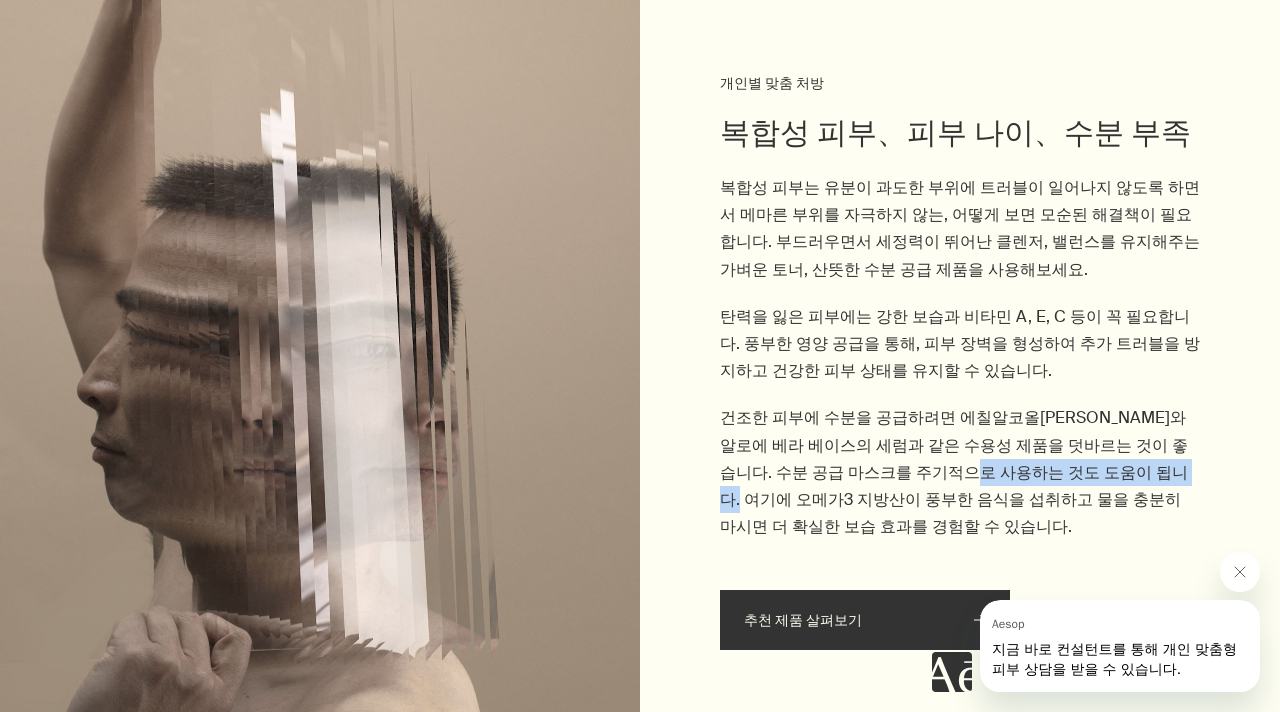 drag, startPoint x: 847, startPoint y: 387, endPoint x: 1060, endPoint y: 392, distance: 213.05867 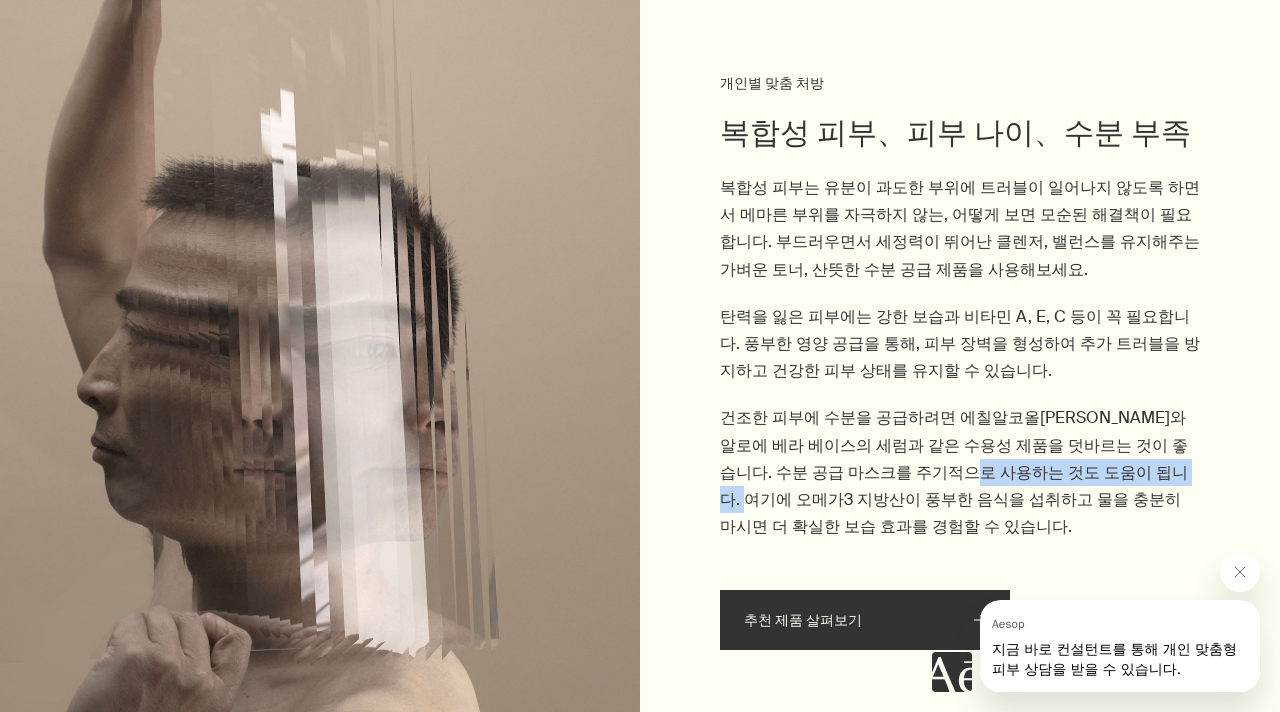 click on "건조한 피부에 수분을 공급하려면 에칠알코올프리 토너와 알로에 베라 베이스의 세럼과 같은 수용성 제품을 덧바르는 것이 좋습니다. 수분 공급 마스크를 주기적으로 사용하는 것도 도움이 됩니다. 여기에 오메가3 지방산이 풍부한 음식을 섭취하고 물을 충분히 마시면 더 확실한 보습 효과를 경험할 수 있습니다." at bounding box center (960, 472) 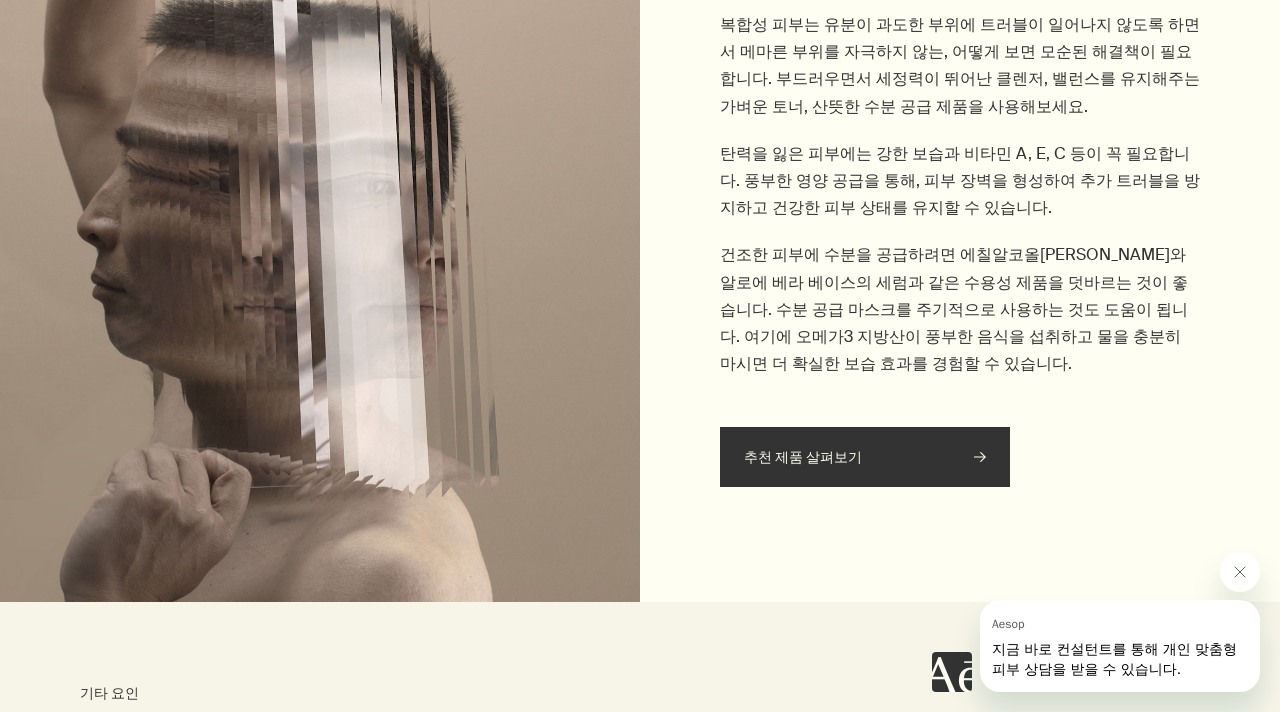 scroll, scrollTop: 3161, scrollLeft: 0, axis: vertical 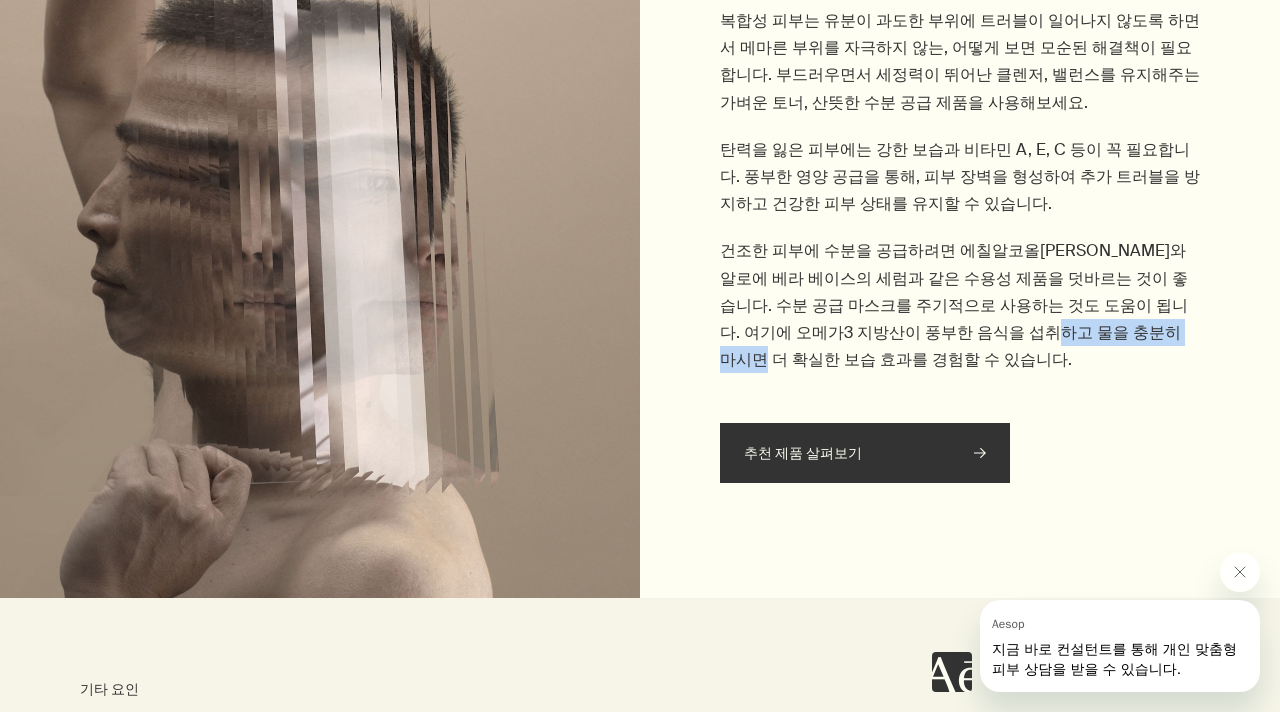 drag, startPoint x: 850, startPoint y: 255, endPoint x: 1047, endPoint y: 255, distance: 197 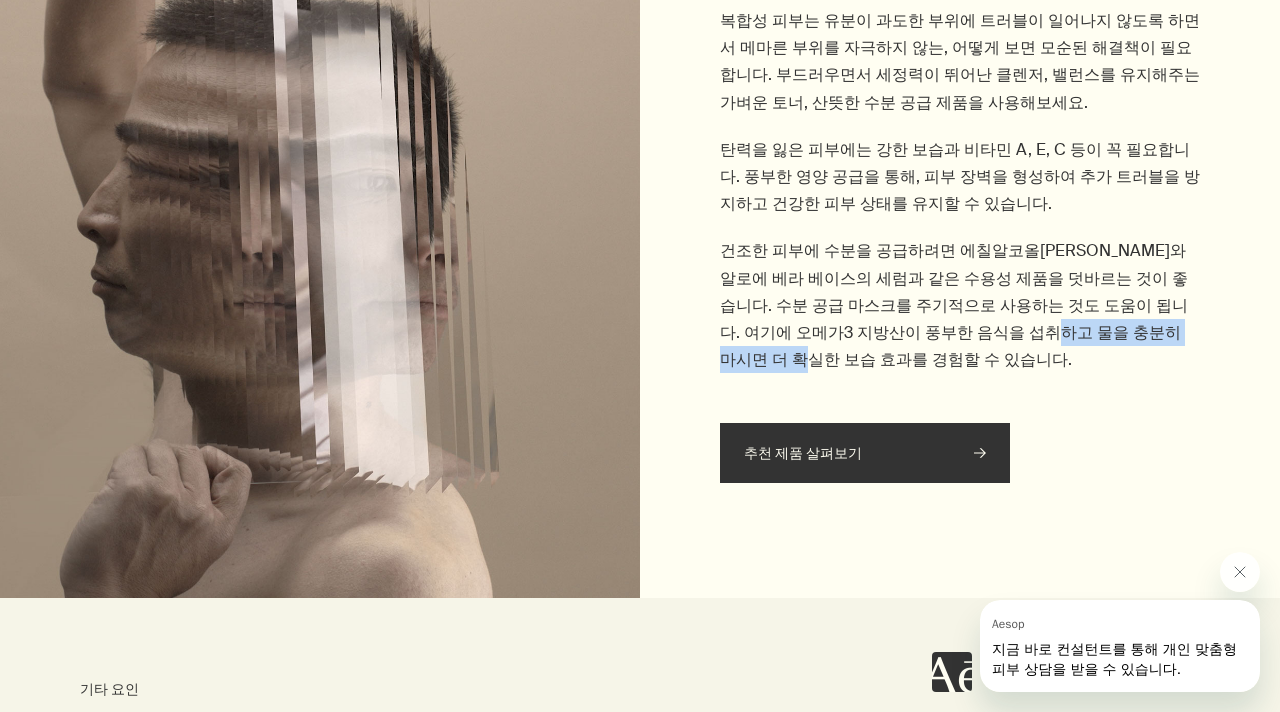 click on "건조한 피부에 수분을 공급하려면 에칠알코올프리 토너와 알로에 베라 베이스의 세럼과 같은 수용성 제품을 덧바르는 것이 좋습니다. 수분 공급 마스크를 주기적으로 사용하는 것도 도움이 됩니다. 여기에 오메가3 지방산이 풍부한 음식을 섭취하고 물을 충분히 마시면 더 확실한 보습 효과를 경험할 수 있습니다." at bounding box center (960, 305) 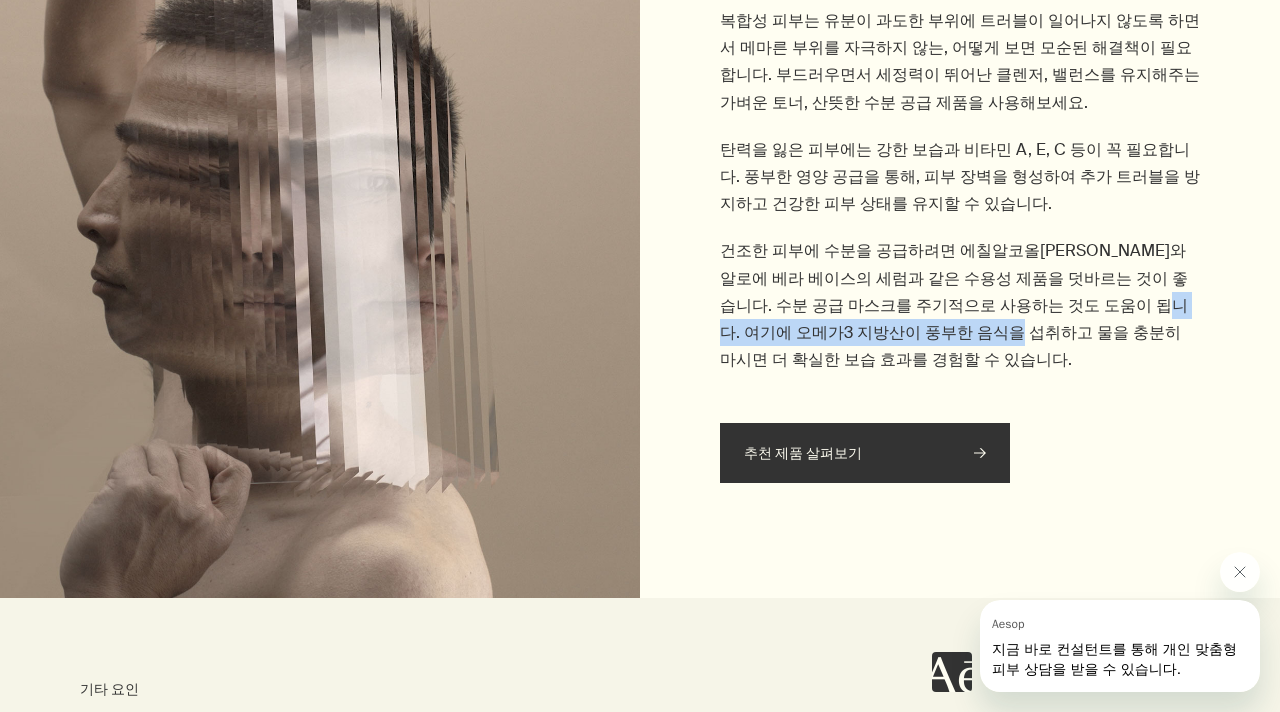 drag, startPoint x: 1016, startPoint y: 224, endPoint x: 825, endPoint y: 254, distance: 193.34166 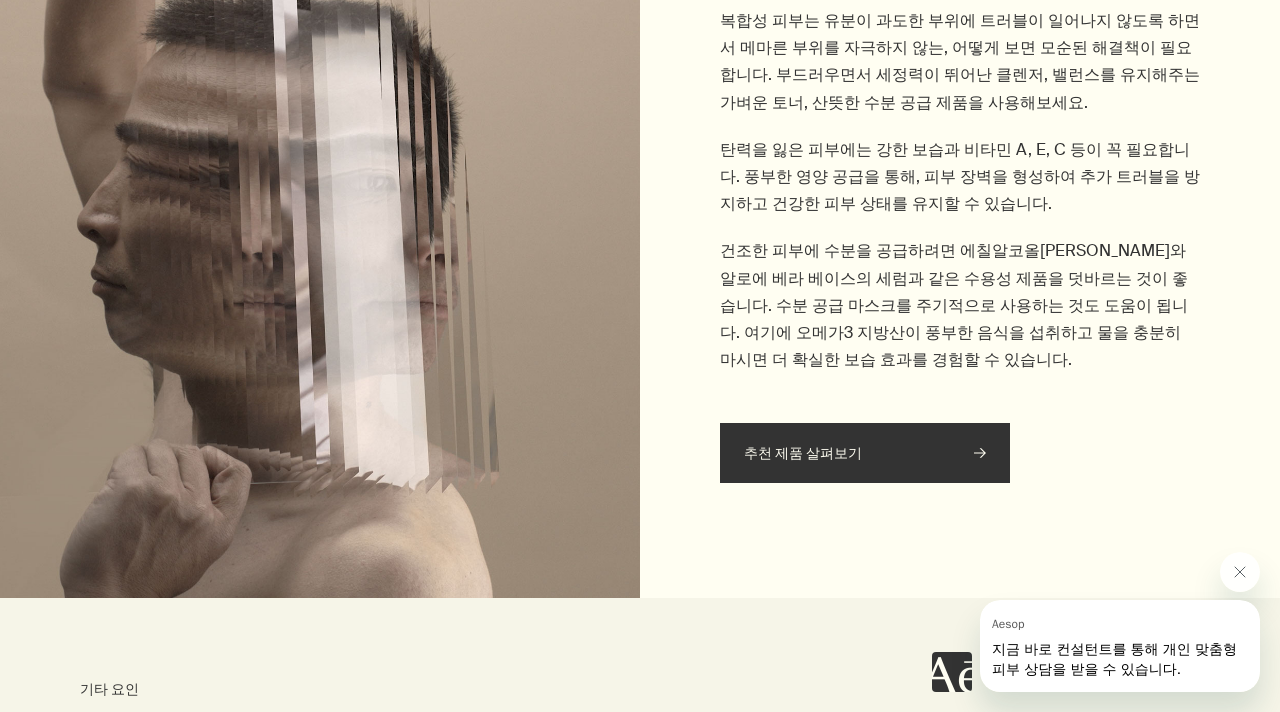 click on "건조한 피부에 수분을 공급하려면 에칠알코올프리 토너와 알로에 베라 베이스의 세럼과 같은 수용성 제품을 덧바르는 것이 좋습니다. 수분 공급 마스크를 주기적으로 사용하는 것도 도움이 됩니다. 여기에 오메가3 지방산이 풍부한 음식을 섭취하고 물을 충분히 마시면 더 확실한 보습 효과를 경험할 수 있습니다." at bounding box center (960, 305) 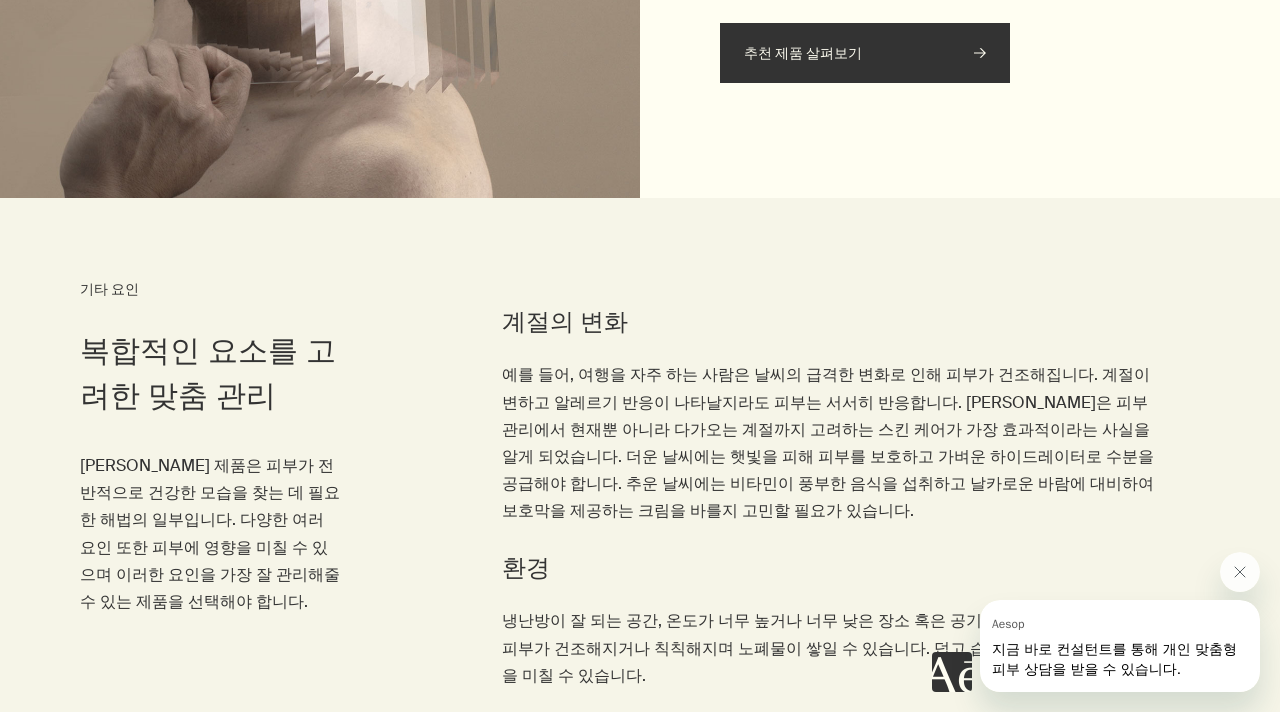 scroll, scrollTop: 3559, scrollLeft: 0, axis: vertical 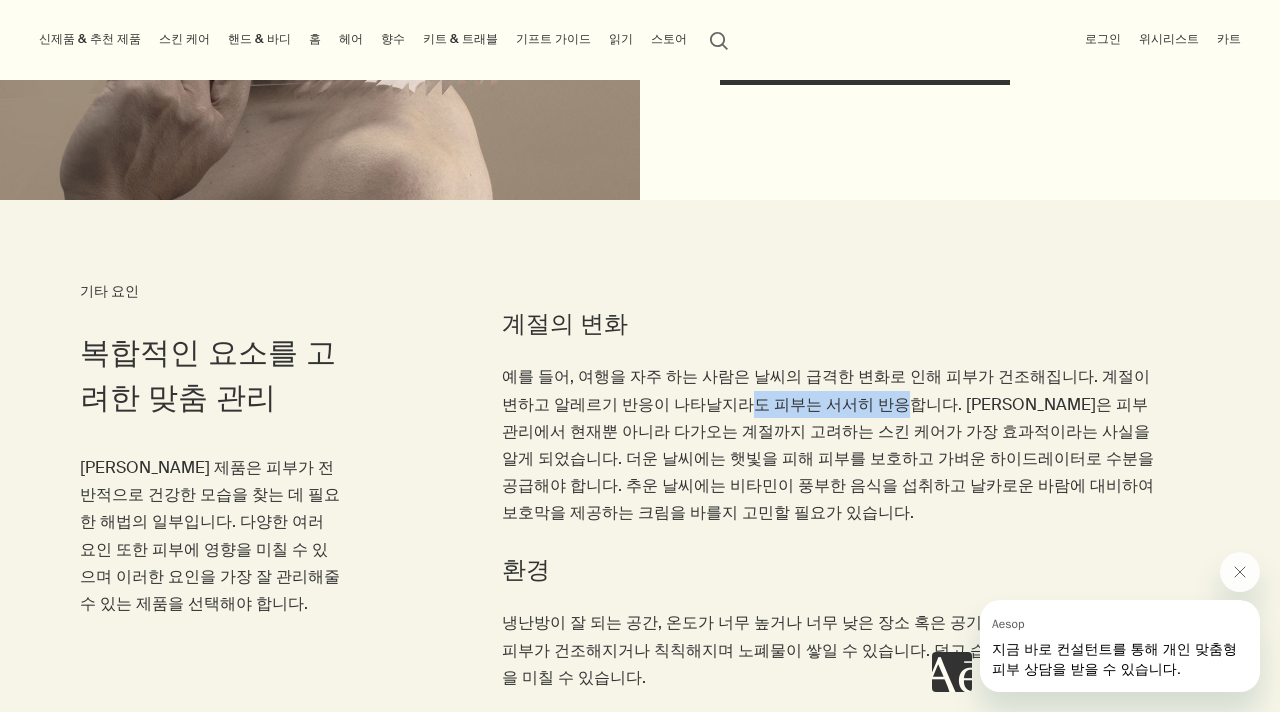 drag, startPoint x: 634, startPoint y: 311, endPoint x: 782, endPoint y: 331, distance: 149.34523 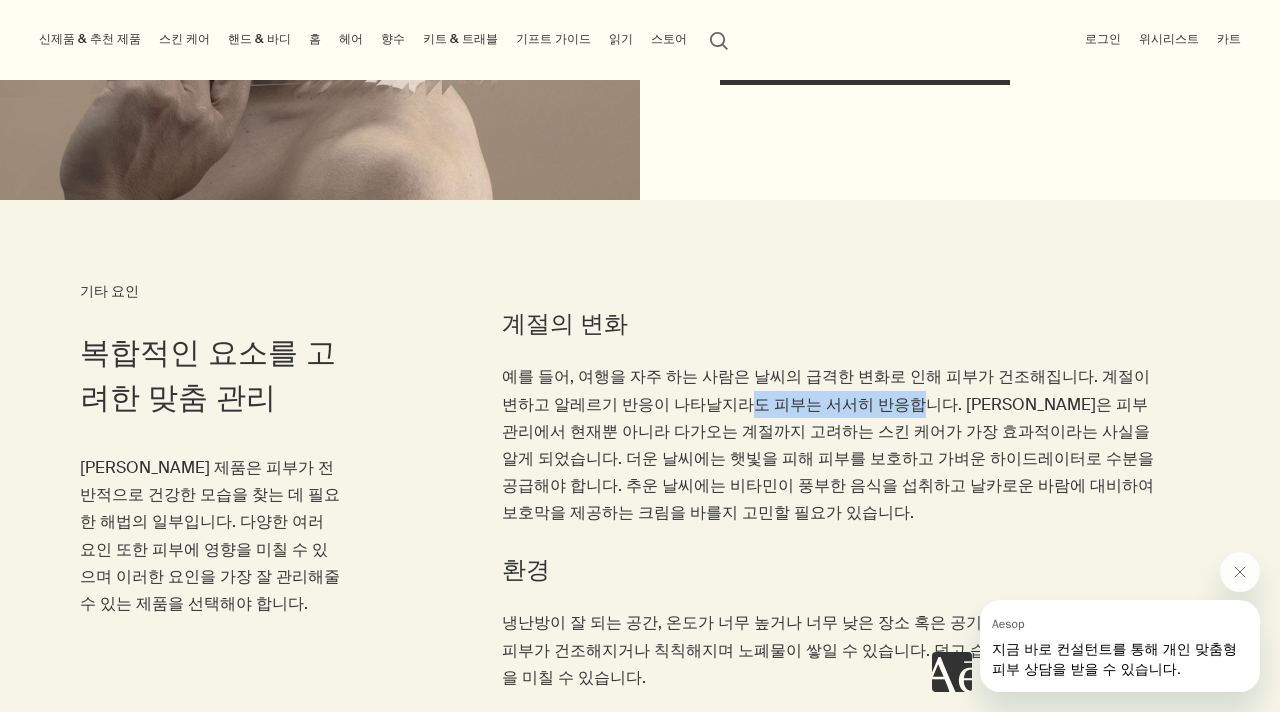 click on "예를 들어, 여행을 자주 하는 사람은 날씨의 급격한 변화로 인해 피부가 건조해집니다. 계절이 변하고 알레르기 반응이 나타날지라도 피부는 서서히 반응합니다. 이솝은 피부 관리에서 현재뿐 아니라 다가오는 계절까지 고려하는 스킨 케어가 가장 효과적이라는 사실을 알게 되었습니다. 더운 날씨에는 햇빛을 피해 피부를 보호하고 가벼운 하이드레이터로 수분을 공급해야 합니다. 추운 날씨에는 비타민이 풍부한 음식을 섭취하고 날카로운 바람에 대비하여 보호막을 제공하는 크림을 바를지 고민할 필요가 있습니다." at bounding box center [831, 444] 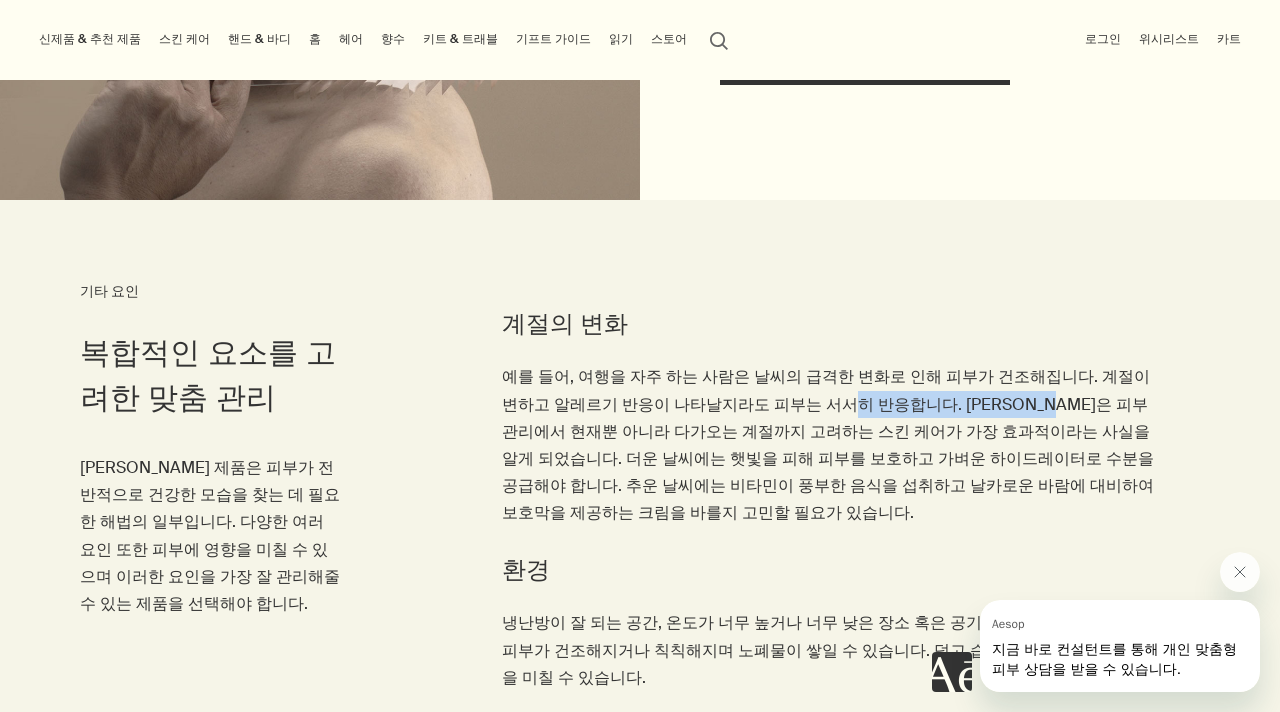 drag, startPoint x: 719, startPoint y: 323, endPoint x: 936, endPoint y: 325, distance: 217.00922 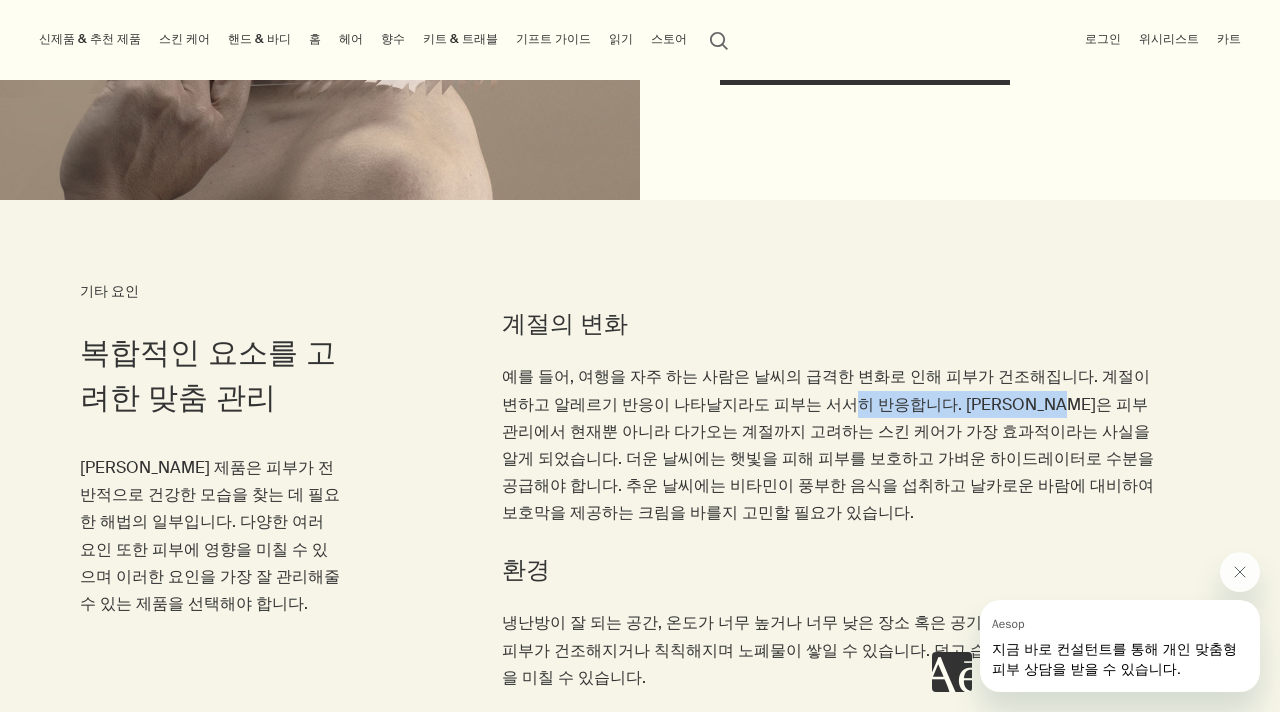 click on "예를 들어, 여행을 자주 하는 사람은 날씨의 급격한 변화로 인해 피부가 건조해집니다. 계절이 변하고 알레르기 반응이 나타날지라도 피부는 서서히 반응합니다. 이솝은 피부 관리에서 현재뿐 아니라 다가오는 계절까지 고려하는 스킨 케어가 가장 효과적이라는 사실을 알게 되었습니다. 더운 날씨에는 햇빛을 피해 피부를 보호하고 가벼운 하이드레이터로 수분을 공급해야 합니다. 추운 날씨에는 비타민이 풍부한 음식을 섭취하고 날카로운 바람에 대비하여 보호막을 제공하는 크림을 바를지 고민할 필요가 있습니다." at bounding box center (831, 444) 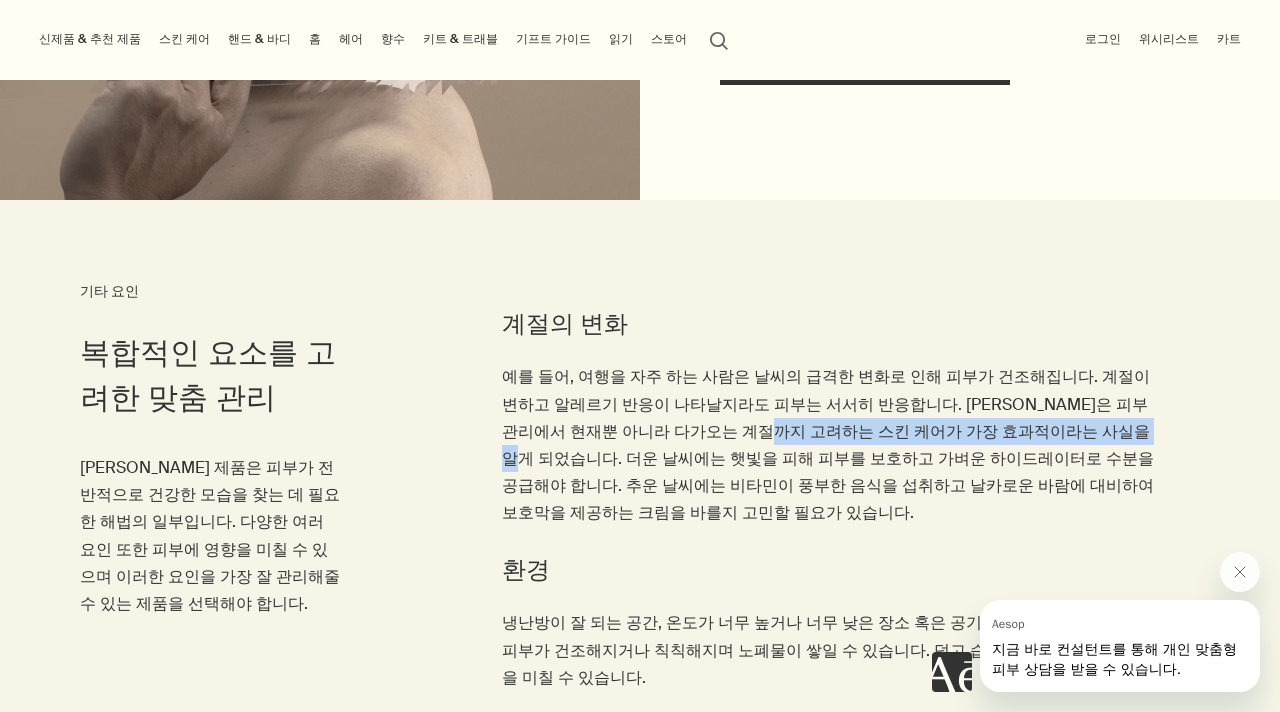 drag, startPoint x: 611, startPoint y: 355, endPoint x: 962, endPoint y: 364, distance: 351.11536 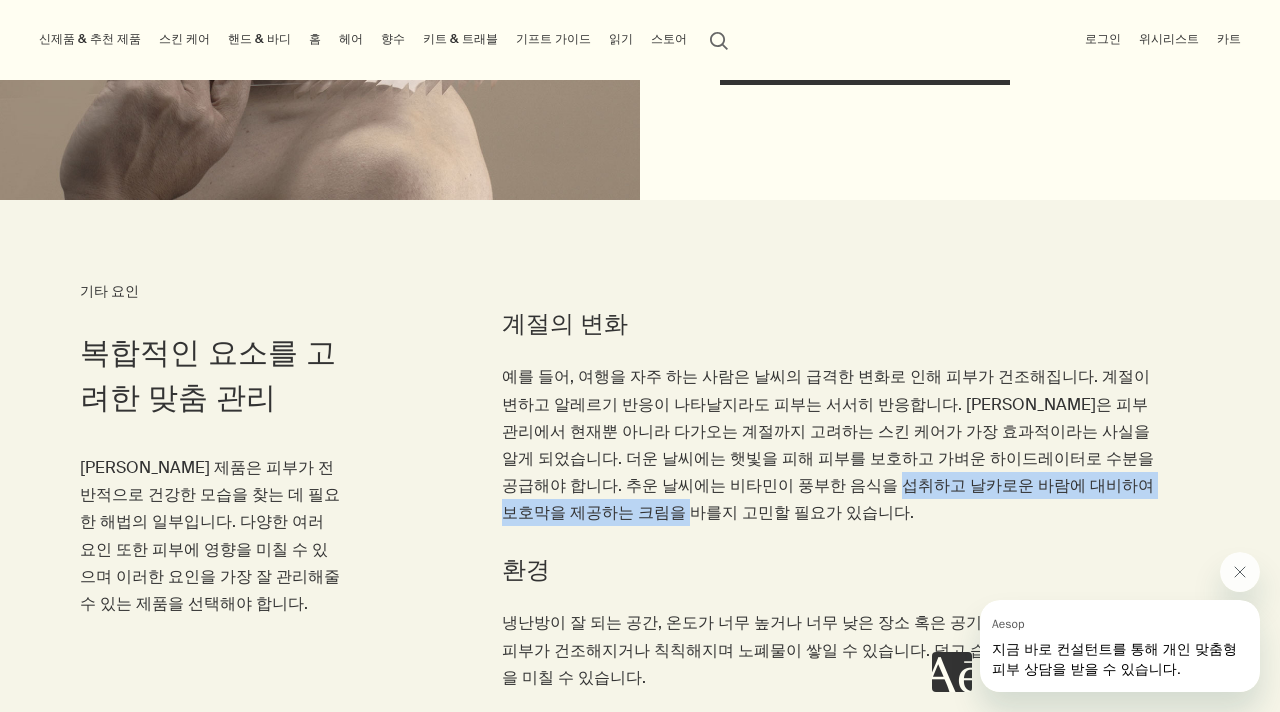 drag, startPoint x: 568, startPoint y: 405, endPoint x: 984, endPoint y: 405, distance: 416 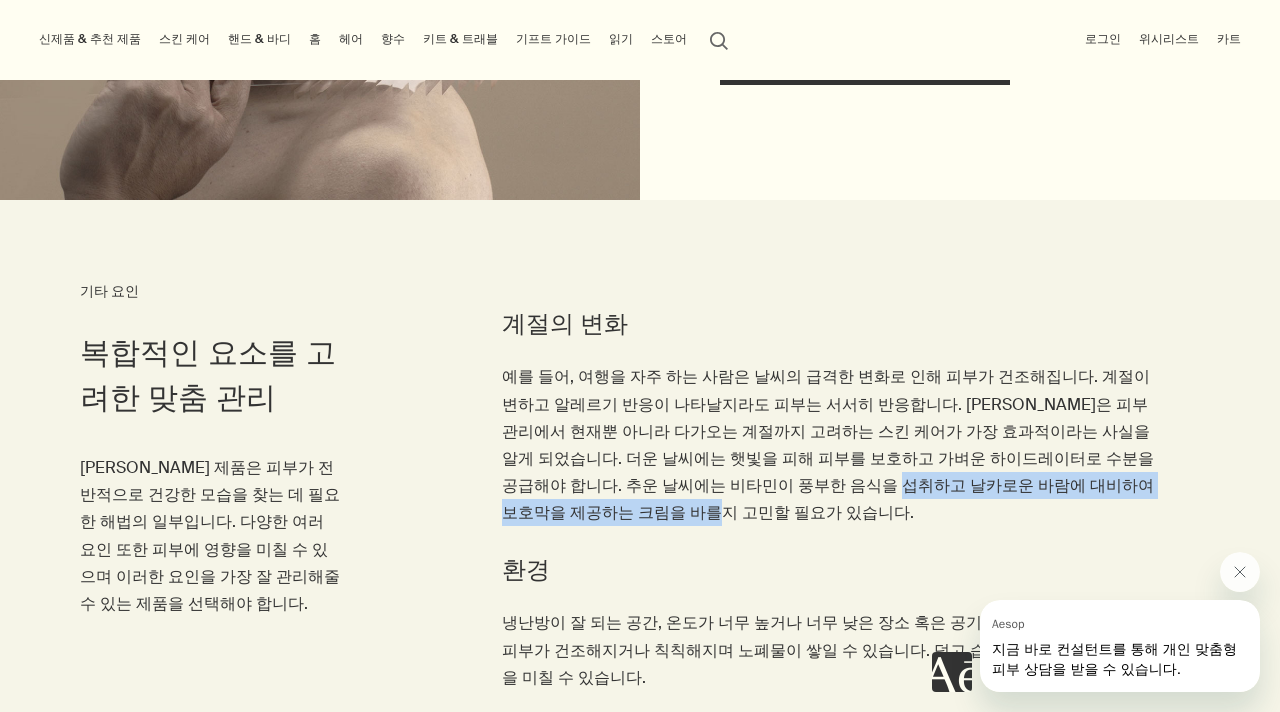 click on "예를 들어, 여행을 자주 하는 사람은 날씨의 급격한 변화로 인해 피부가 건조해집니다. 계절이 변하고 알레르기 반응이 나타날지라도 피부는 서서히 반응합니다. 이솝은 피부 관리에서 현재뿐 아니라 다가오는 계절까지 고려하는 스킨 케어가 가장 효과적이라는 사실을 알게 되었습니다. 더운 날씨에는 햇빛을 피해 피부를 보호하고 가벼운 하이드레이터로 수분을 공급해야 합니다. 추운 날씨에는 비타민이 풍부한 음식을 섭취하고 날카로운 바람에 대비하여 보호막을 제공하는 크림을 바를지 고민할 필요가 있습니다." at bounding box center [831, 444] 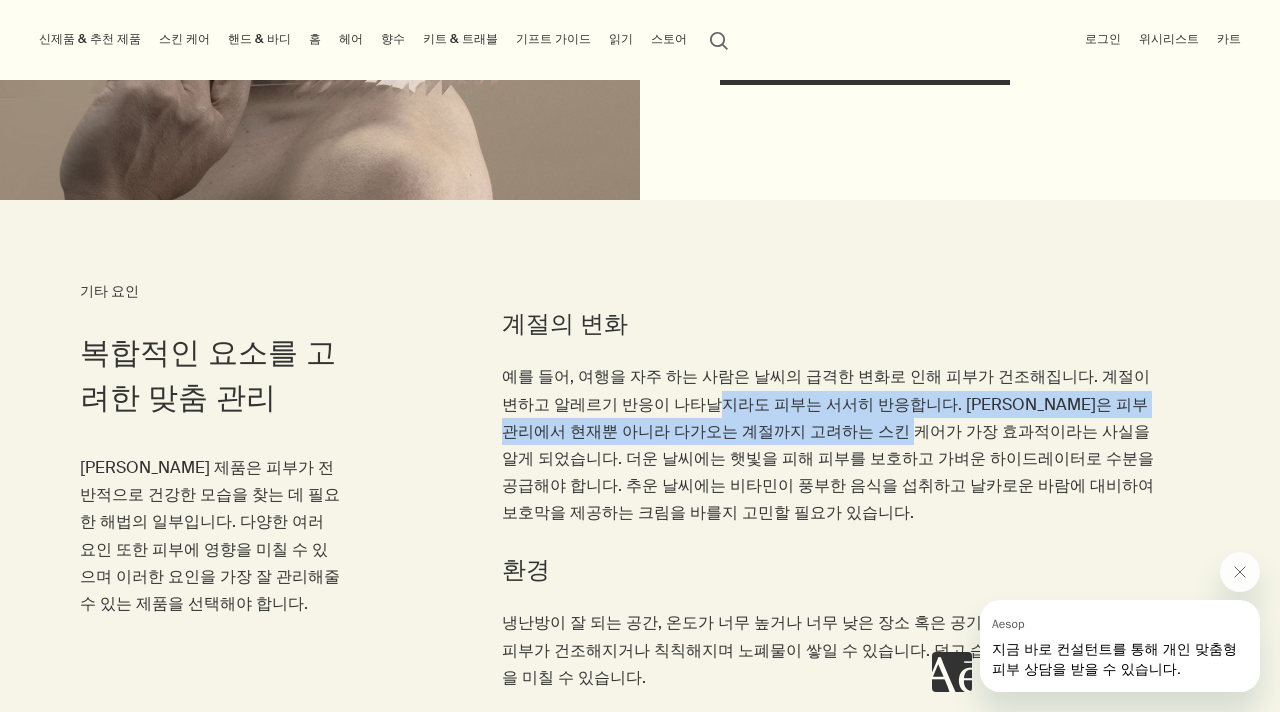 drag, startPoint x: 602, startPoint y: 309, endPoint x: 794, endPoint y: 379, distance: 204.36243 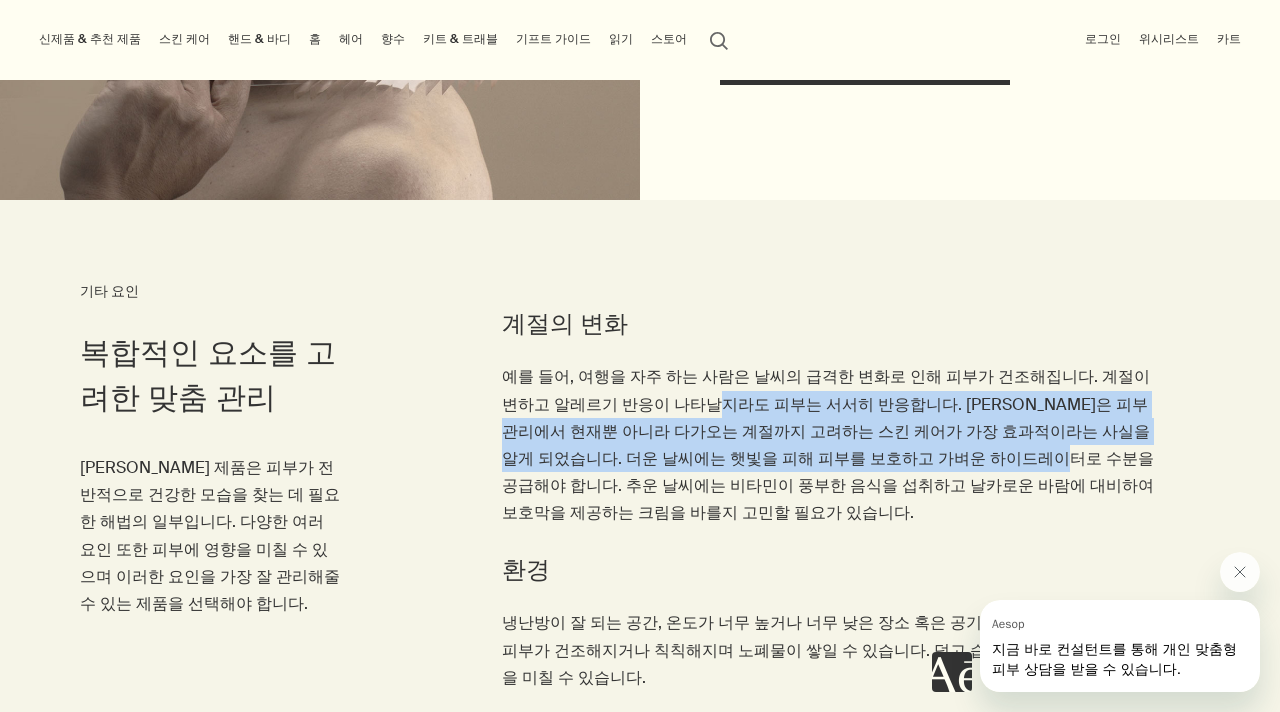 click on "예를 들어, 여행을 자주 하는 사람은 날씨의 급격한 변화로 인해 피부가 건조해집니다. 계절이 변하고 알레르기 반응이 나타날지라도 피부는 서서히 반응합니다. 이솝은 피부 관리에서 현재뿐 아니라 다가오는 계절까지 고려하는 스킨 케어가 가장 효과적이라는 사실을 알게 되었습니다. 더운 날씨에는 햇빛을 피해 피부를 보호하고 가벼운 하이드레이터로 수분을 공급해야 합니다. 추운 날씨에는 비타민이 풍부한 음식을 섭취하고 날카로운 바람에 대비하여 보호막을 제공하는 크림을 바를지 고민할 필요가 있습니다." at bounding box center [831, 444] 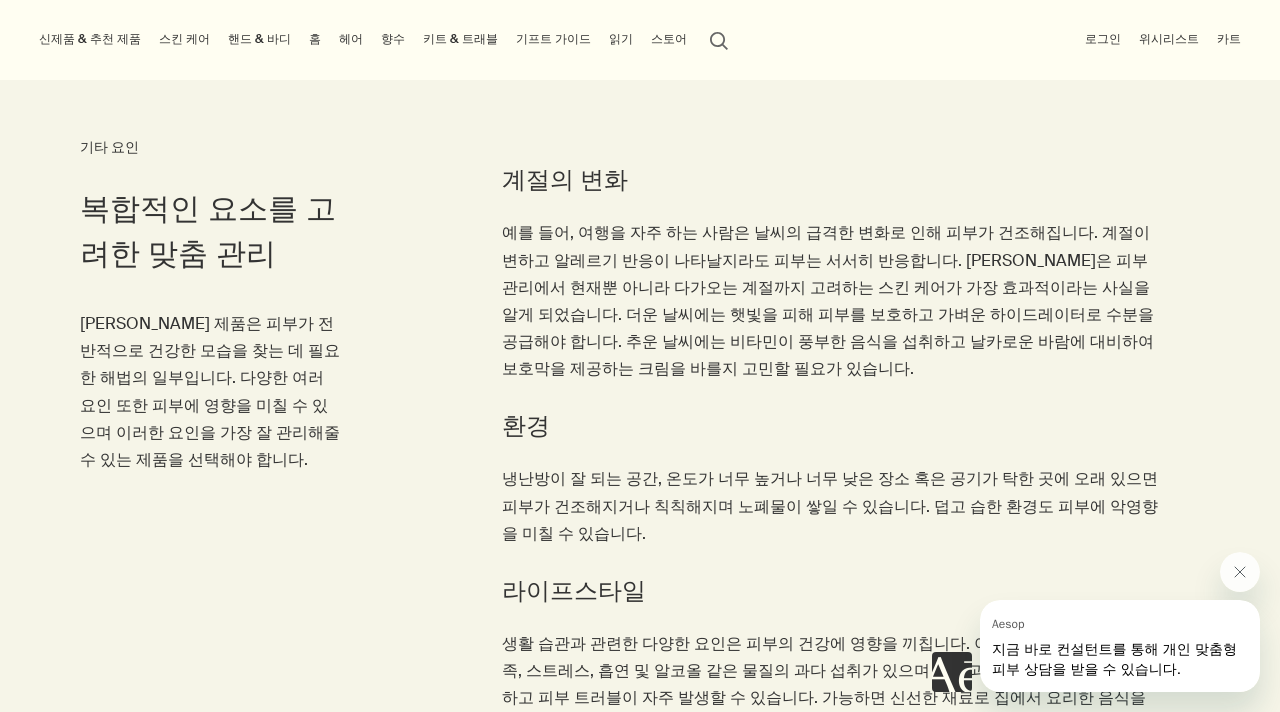 scroll, scrollTop: 3694, scrollLeft: 0, axis: vertical 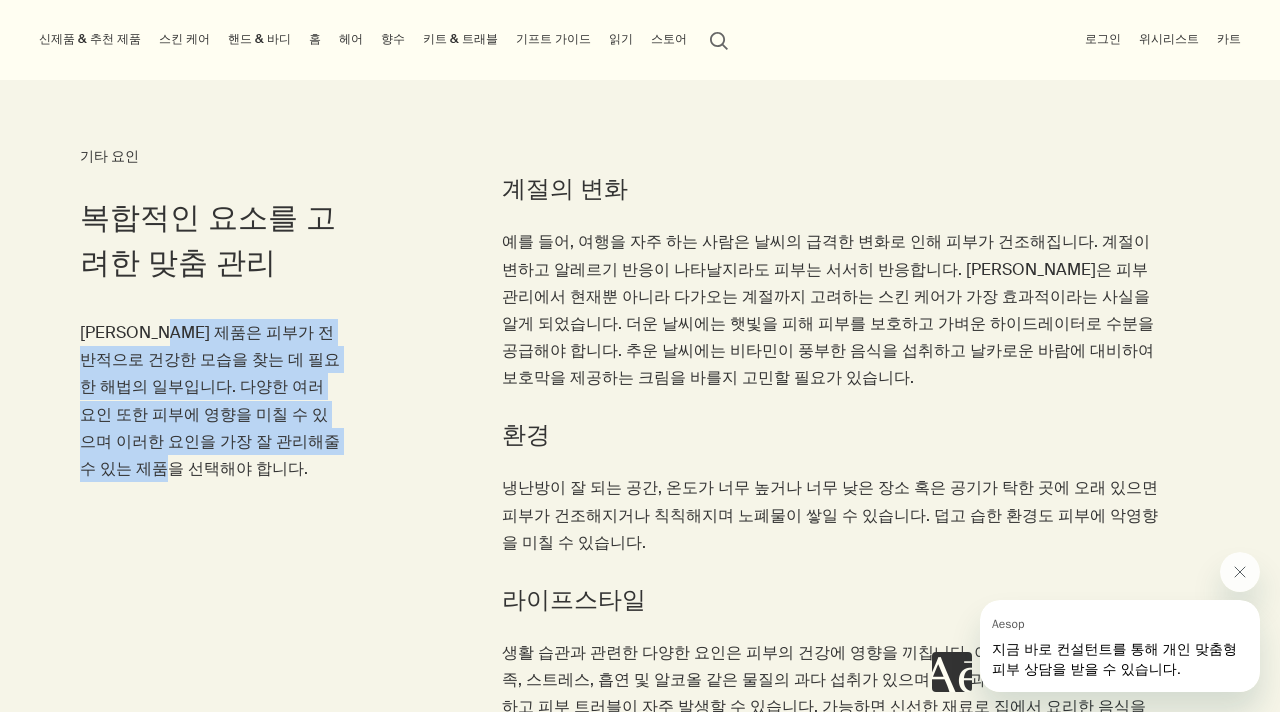drag, startPoint x: 183, startPoint y: 257, endPoint x: 286, endPoint y: 378, distance: 158.90248 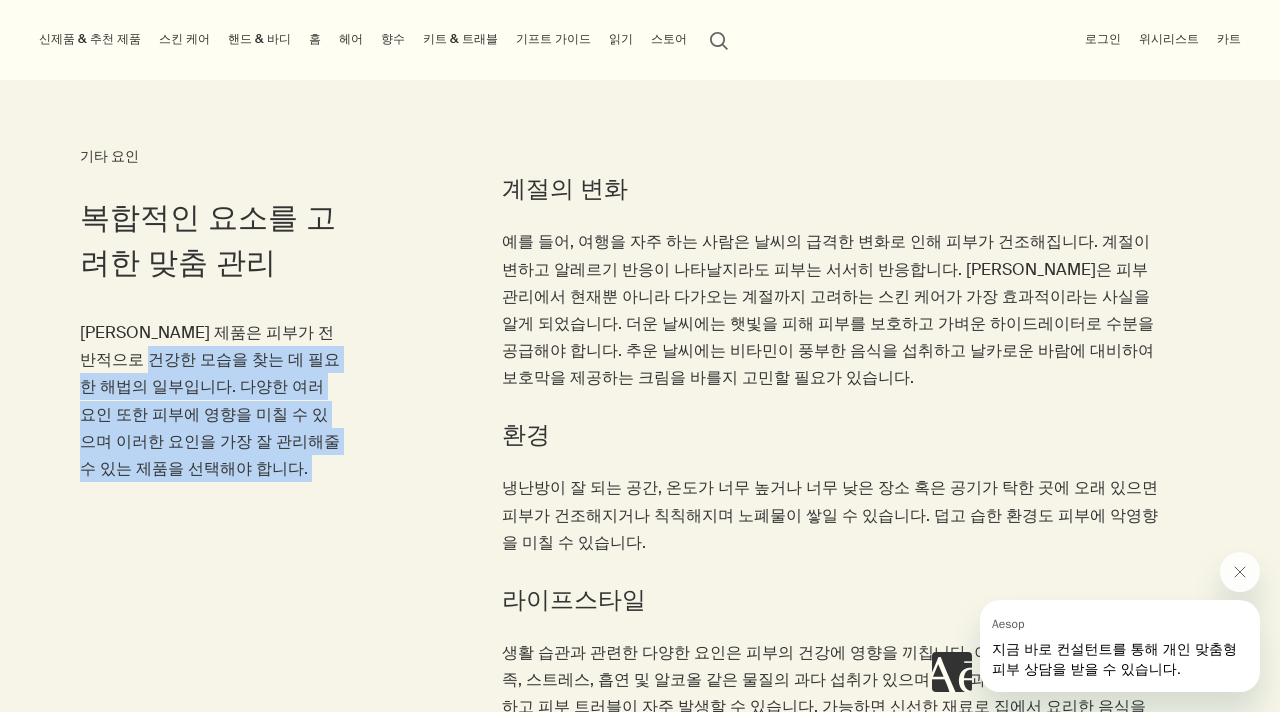 drag, startPoint x: 286, startPoint y: 378, endPoint x: 138, endPoint y: 281, distance: 176.9548 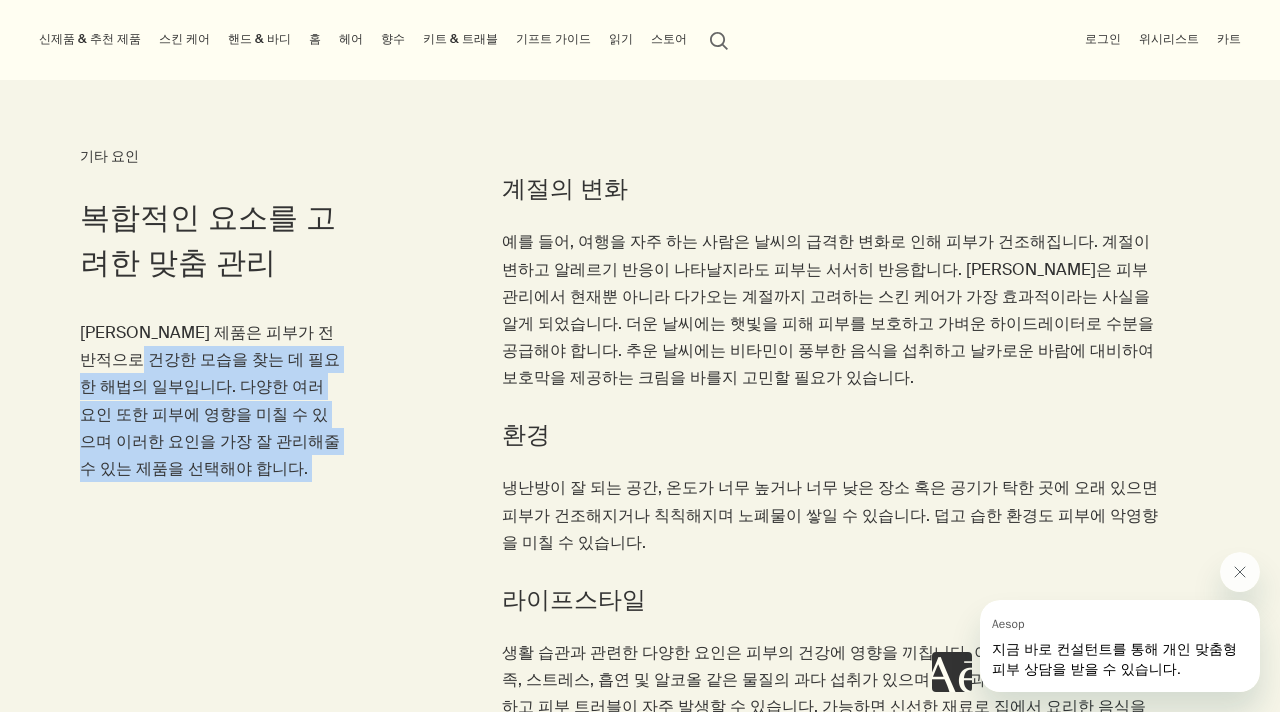 click on "이솝 제품은 피부가 전반적으로 건강한 모습을 찾는 데 필요한 해법의 일부입니다. 다양한 여러 요인 또한 피부에 영향을 미칠 수 있으며 이러한 요인을 가장 잘 관리해줄 수 있는 제품을 선택해야 합니다." at bounding box center (211, 400) 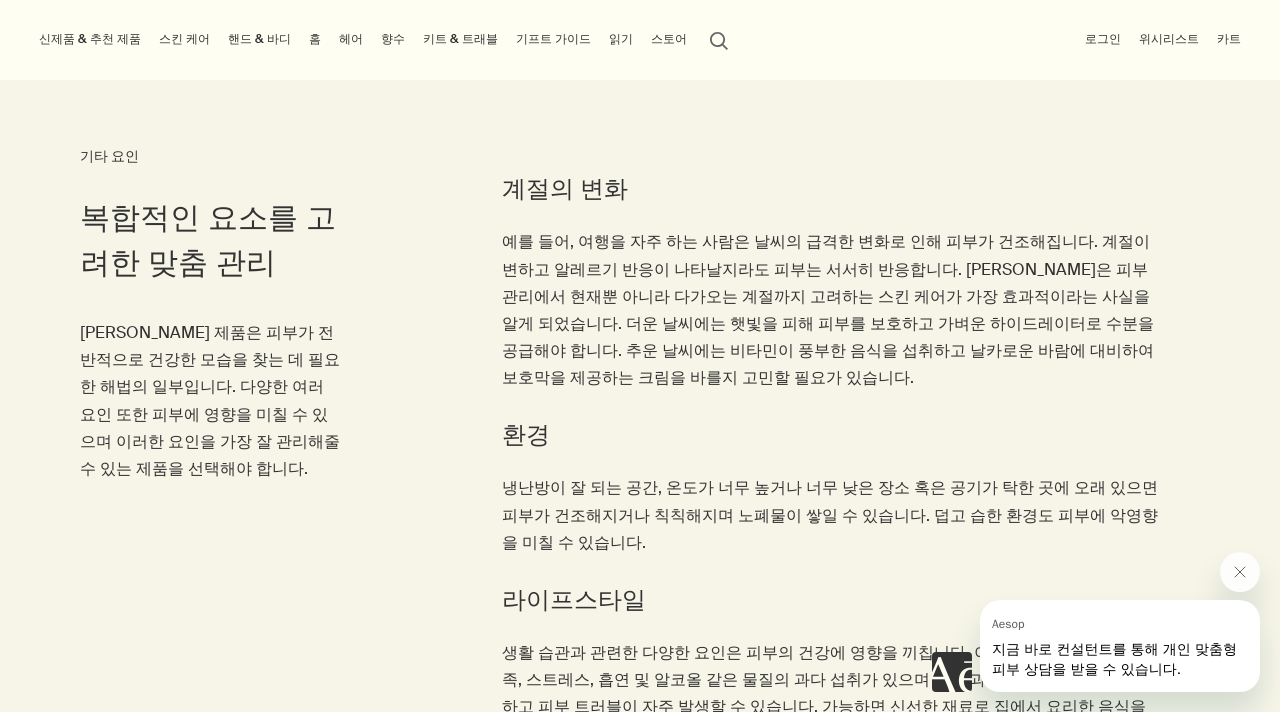 drag, startPoint x: 100, startPoint y: 256, endPoint x: 234, endPoint y: 362, distance: 170.85666 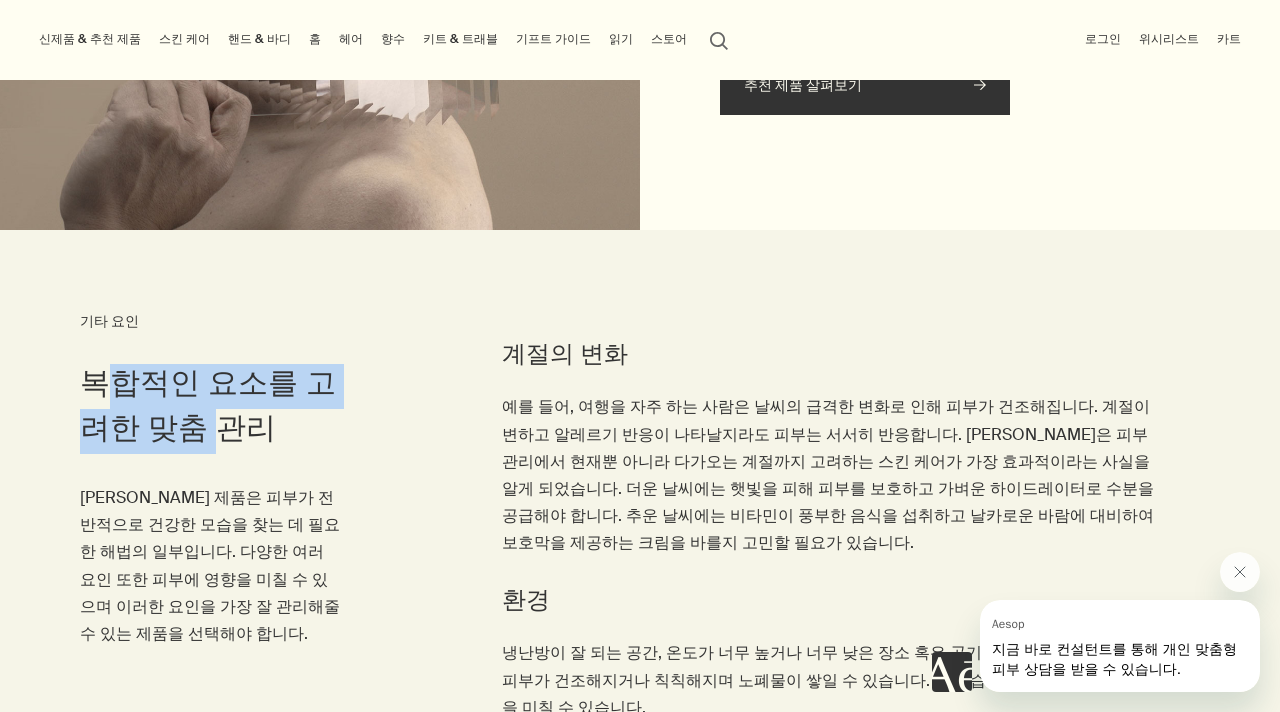drag, startPoint x: 116, startPoint y: 316, endPoint x: 268, endPoint y: 356, distance: 157.17506 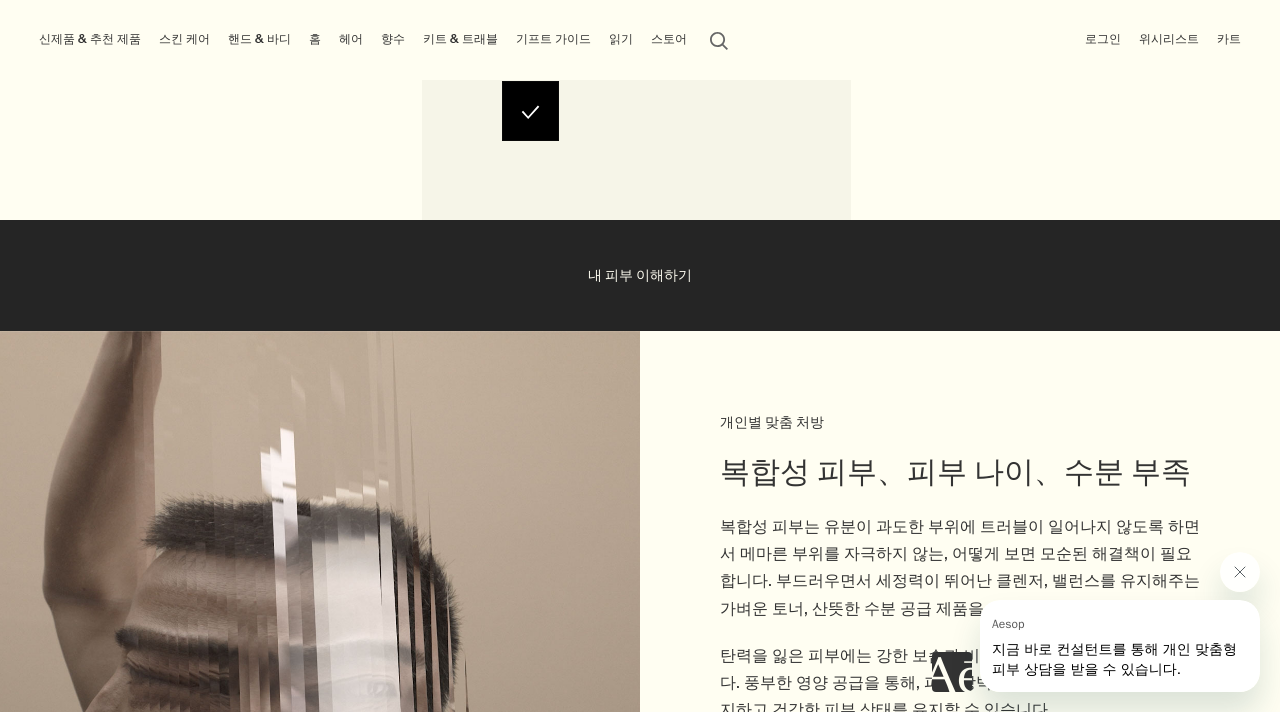 scroll, scrollTop: 1651, scrollLeft: 0, axis: vertical 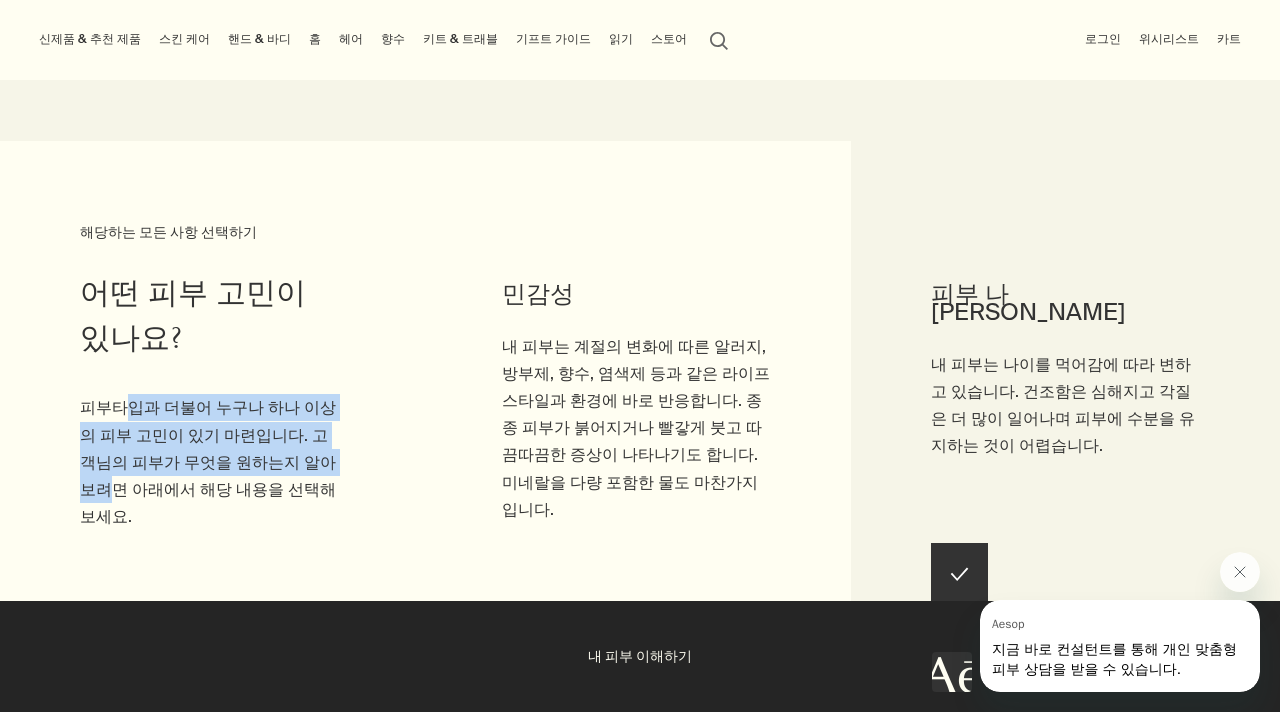 drag, startPoint x: 124, startPoint y: 370, endPoint x: 269, endPoint y: 452, distance: 166.5803 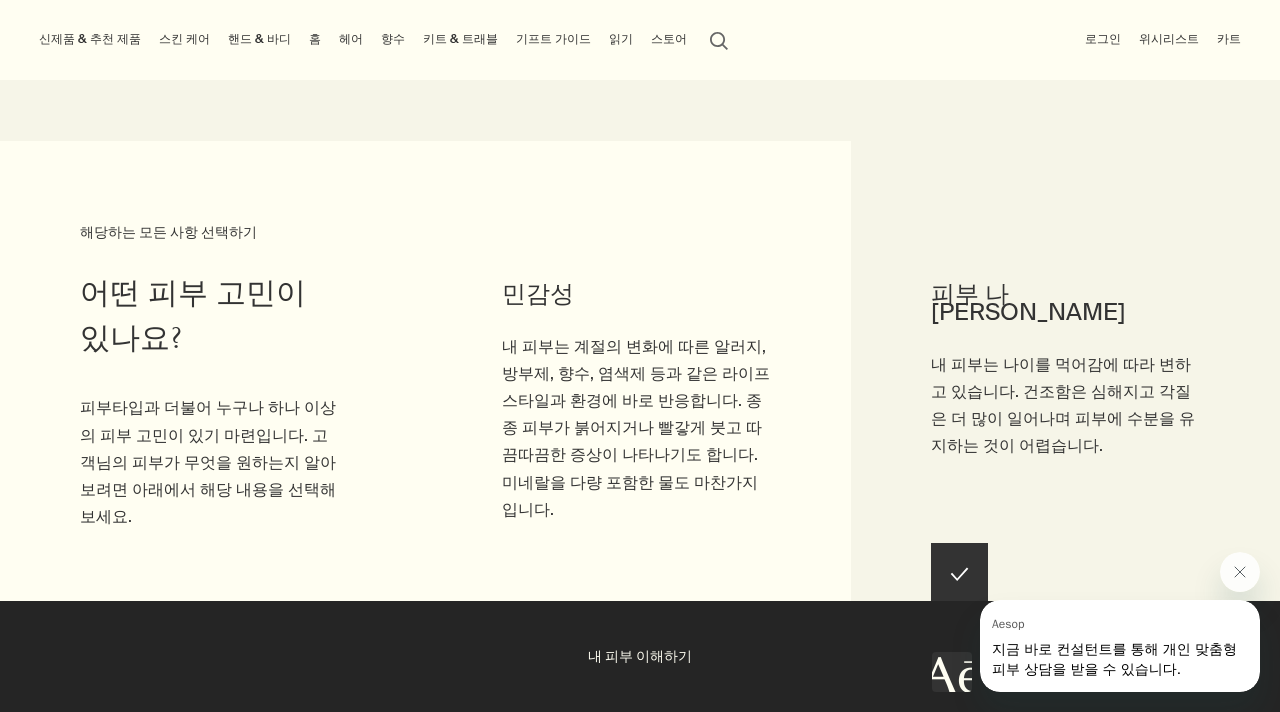 click on "피부타입과 더불어 누구나 하나 이상의 피부 고민이 있기 마련입니다. 고객님의 피부가 무엇을 원하는지 알아보려면 아래에서 해당 내용을 선택해보세요." at bounding box center (211, 462) 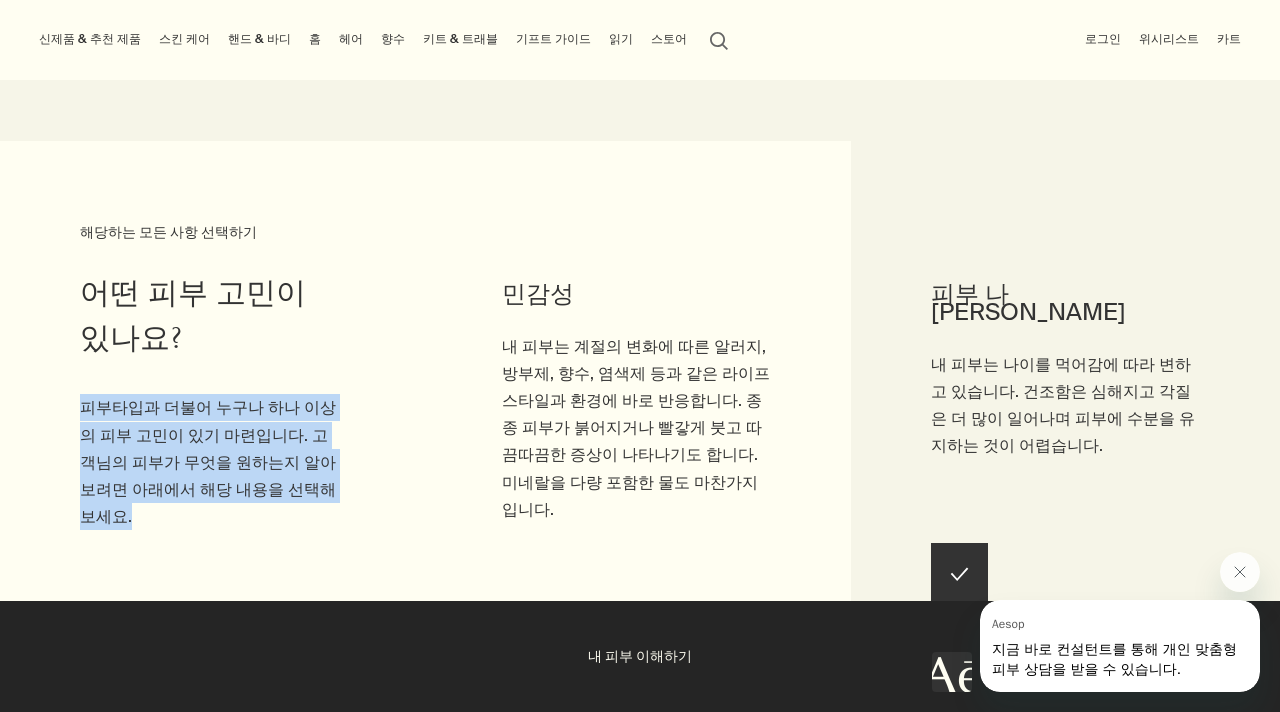 drag, startPoint x: 154, startPoint y: 366, endPoint x: 268, endPoint y: 475, distance: 157.72444 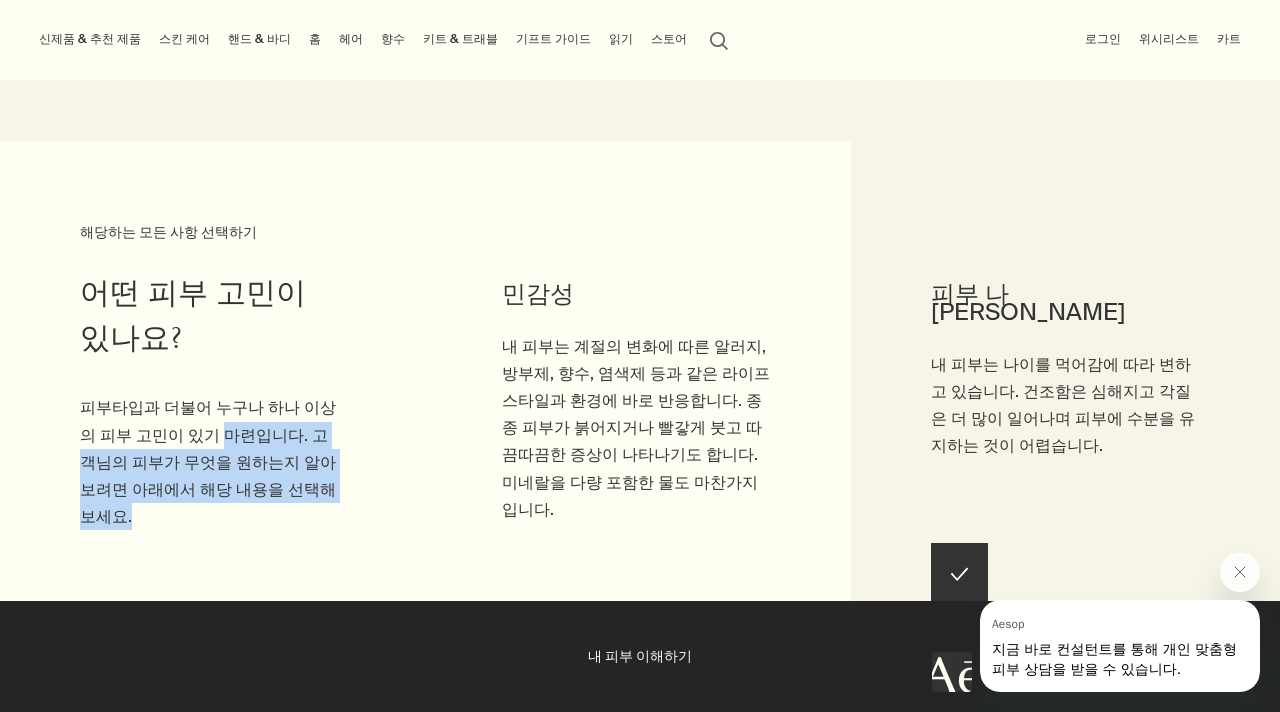 drag, startPoint x: 266, startPoint y: 475, endPoint x: 148, endPoint y: 402, distance: 138.75517 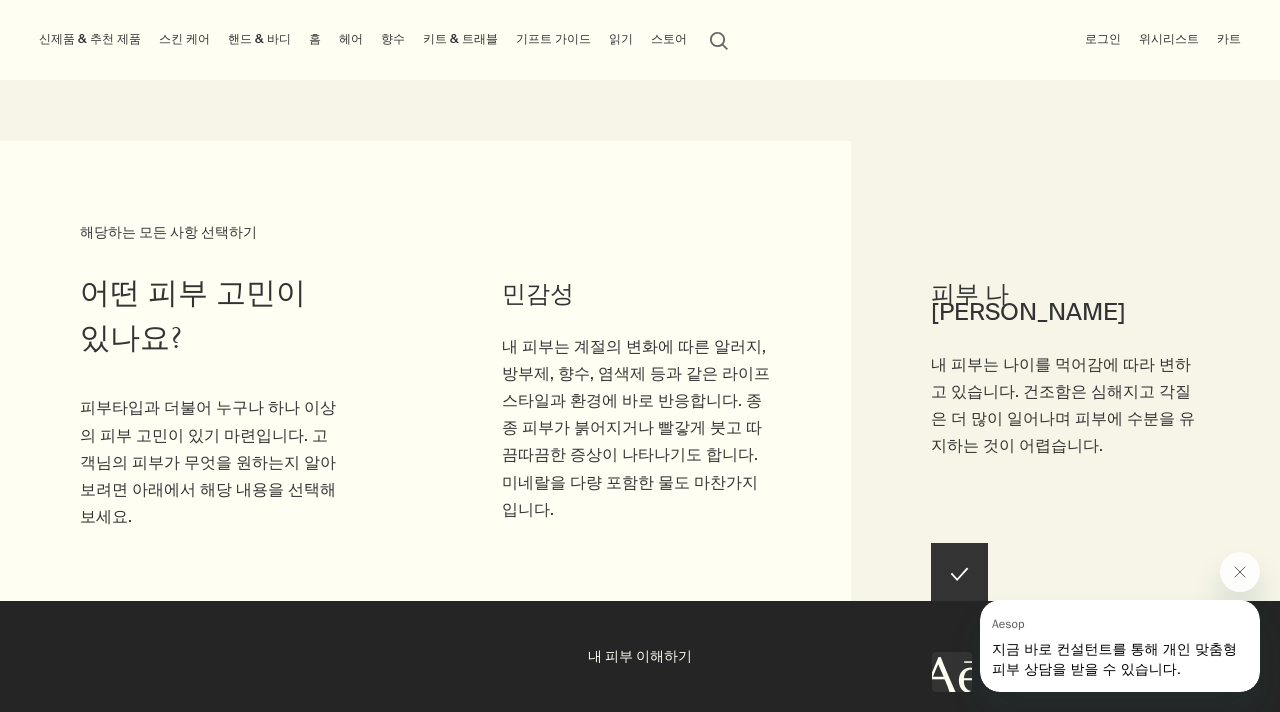 click on "피부타입과 더불어 누구나 하나 이상의 피부 고민이 있기 마련입니다. 고객님의 피부가 무엇을 원하는지 알아보려면 아래에서 해당 내용을 선택해보세요." at bounding box center [211, 462] 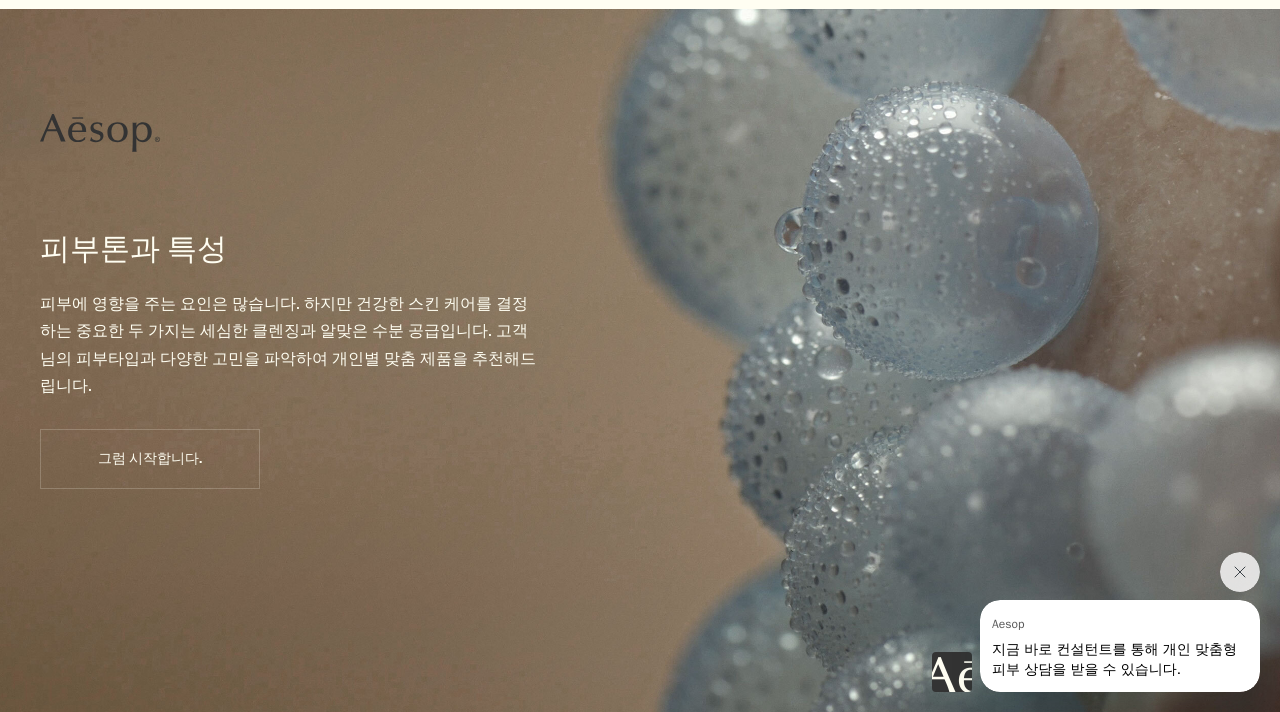 scroll, scrollTop: 0, scrollLeft: 0, axis: both 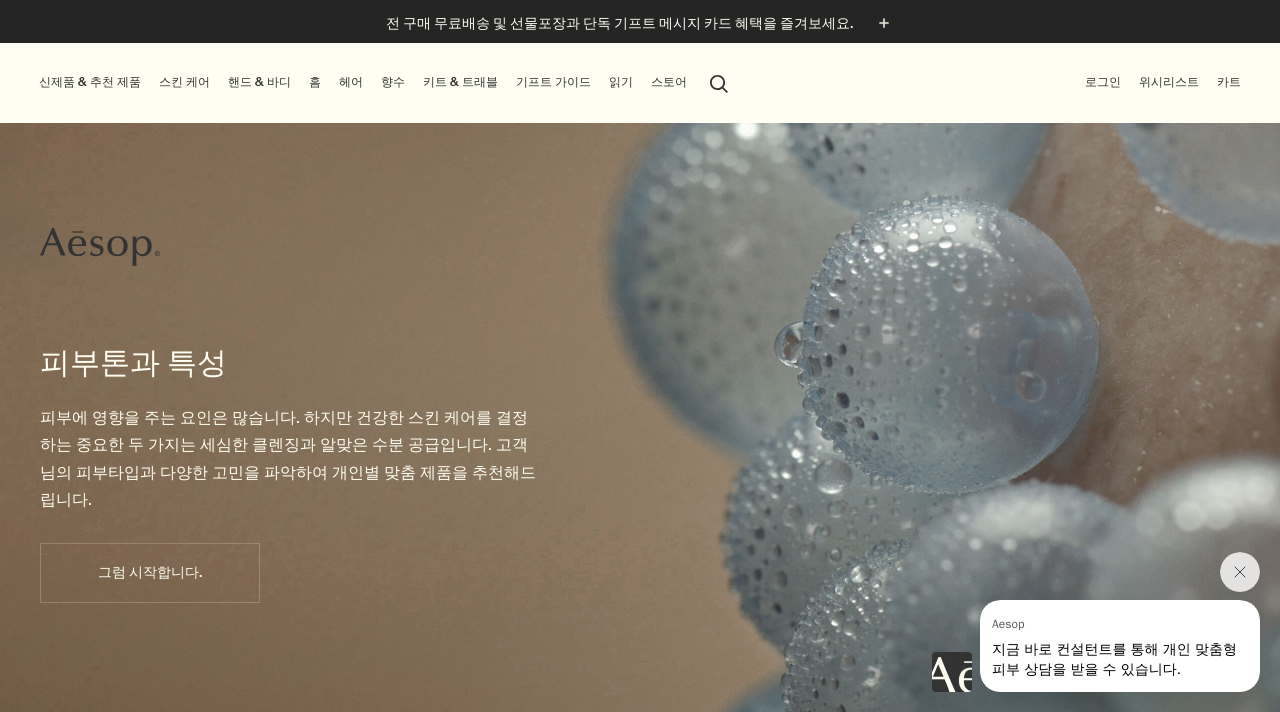 click on "스킨 케어" at bounding box center [184, 82] 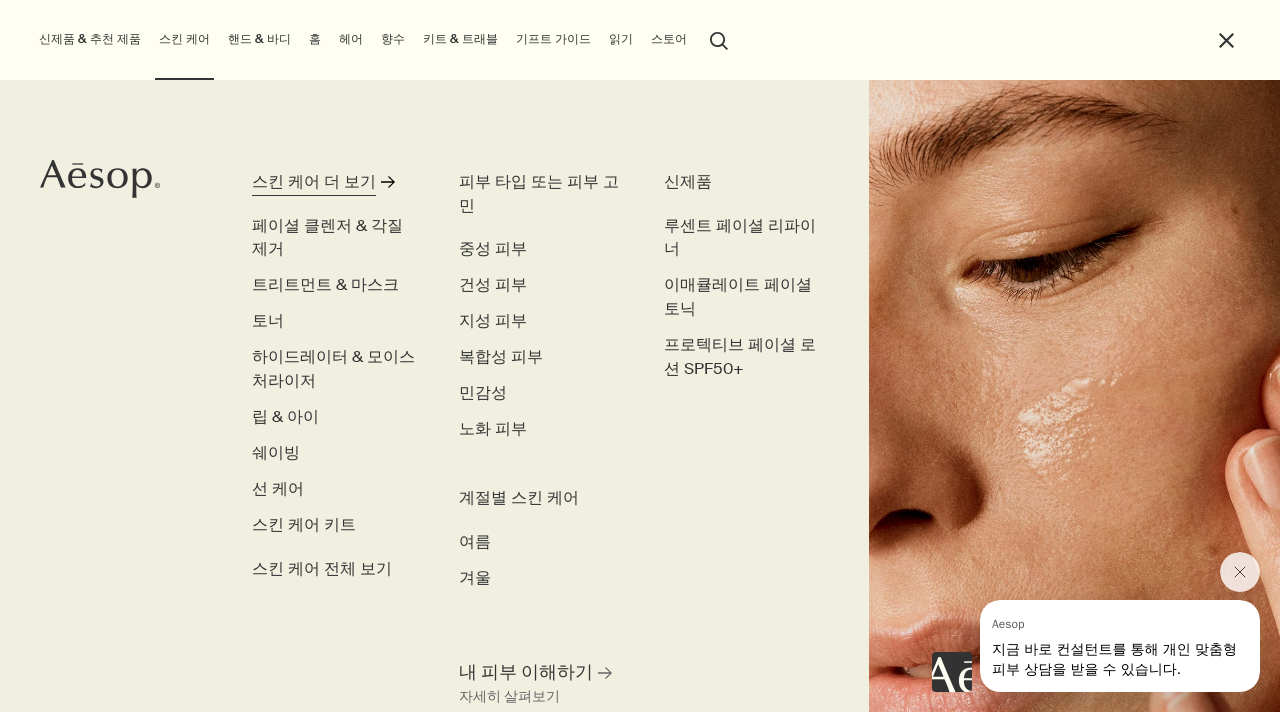click on "스킨 케어 더 보기" at bounding box center [314, 182] 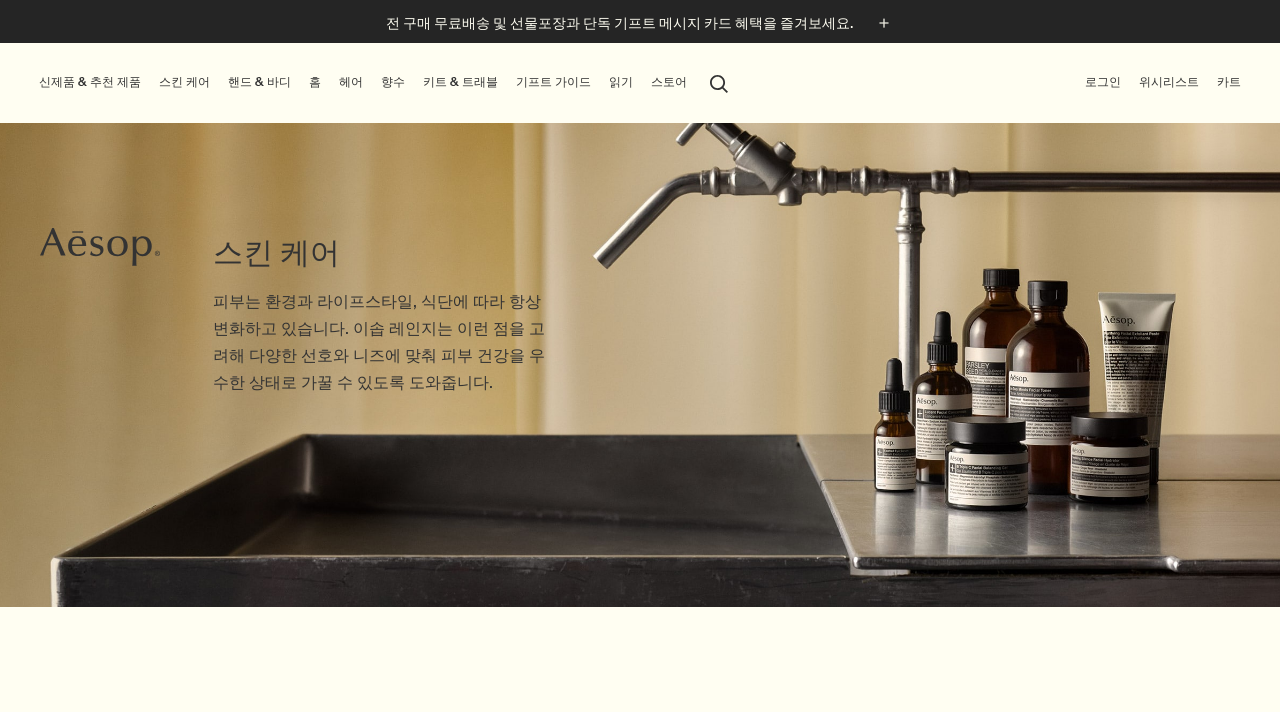 scroll, scrollTop: 0, scrollLeft: 0, axis: both 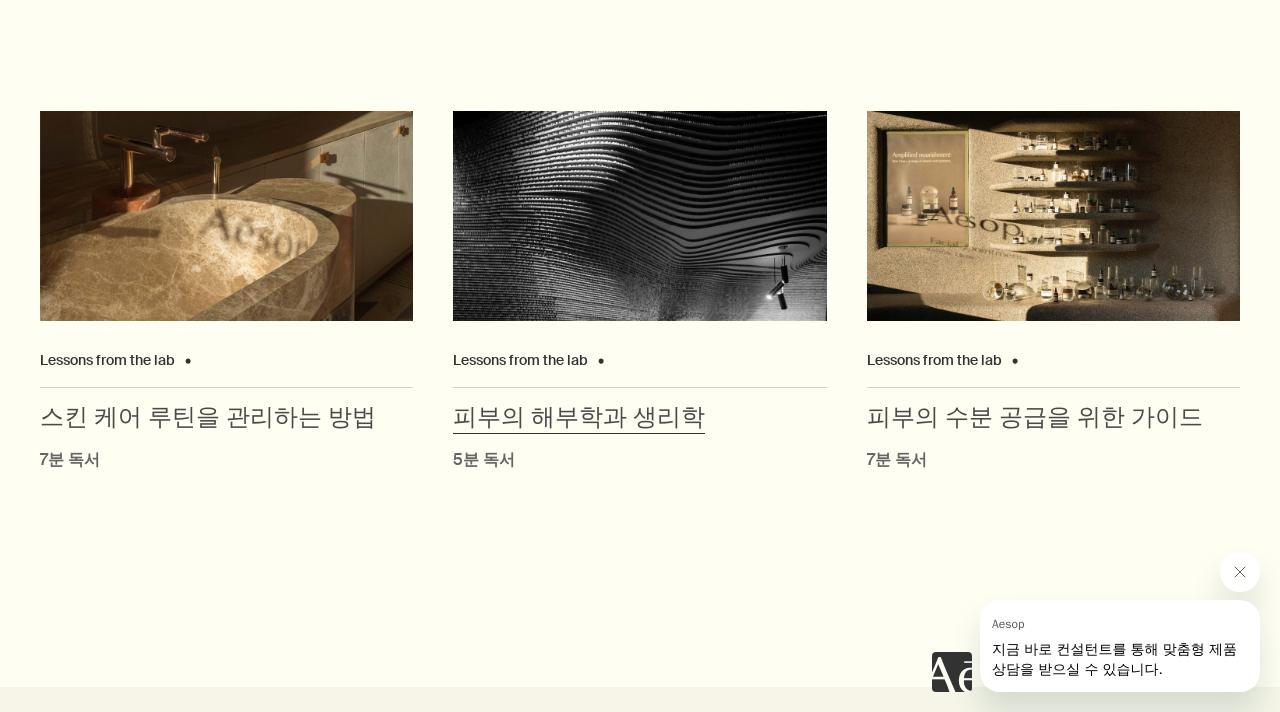 click on "피부의 해부학과 생리학" at bounding box center (579, 418) 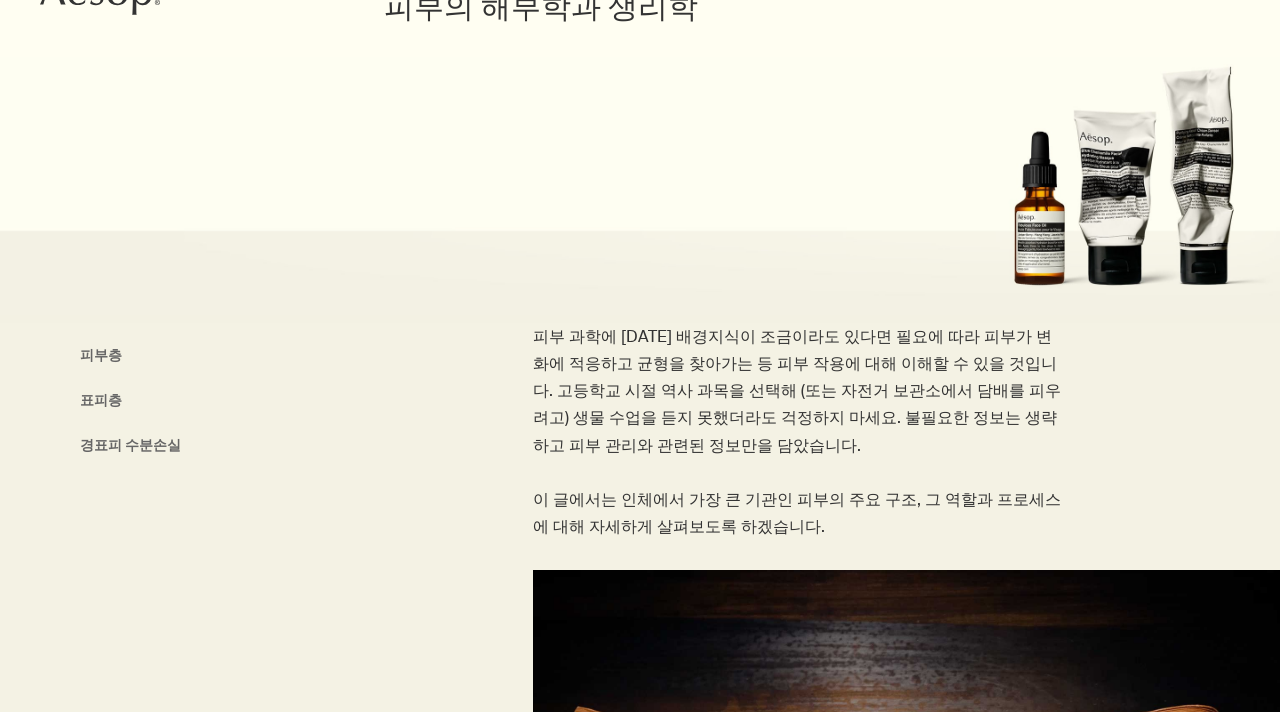 scroll, scrollTop: 0, scrollLeft: 0, axis: both 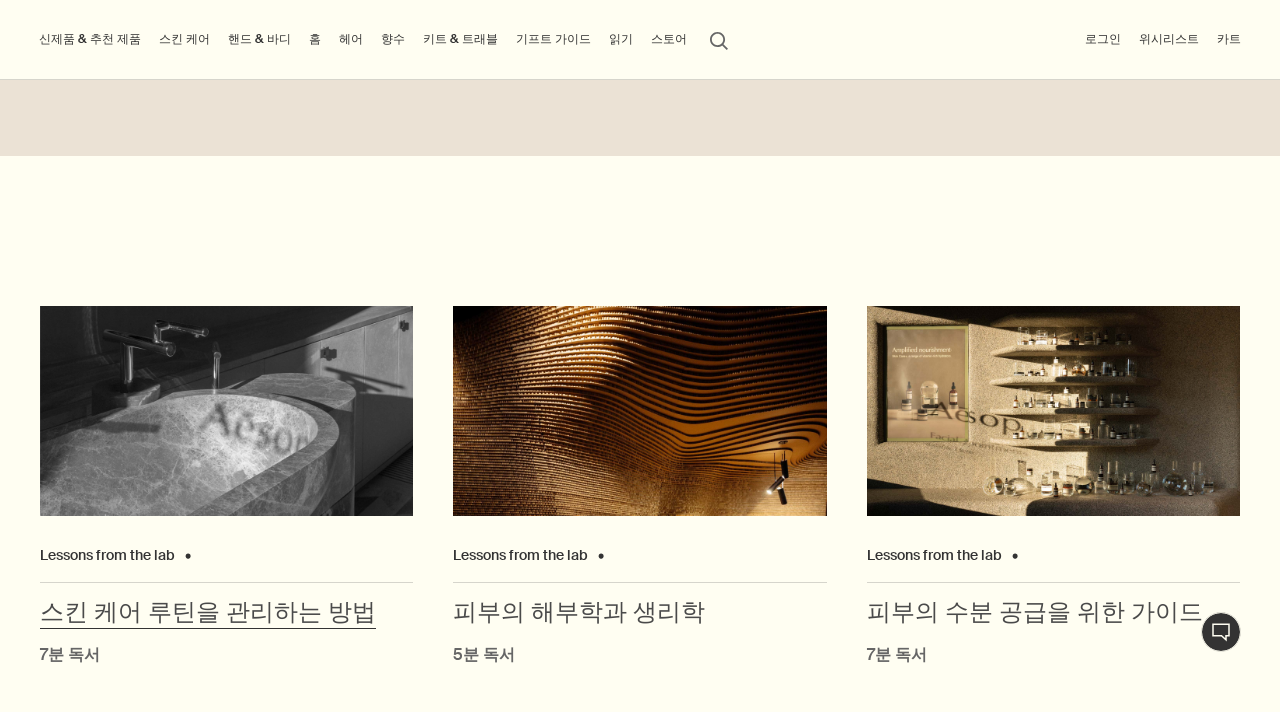 click at bounding box center (226, 411) 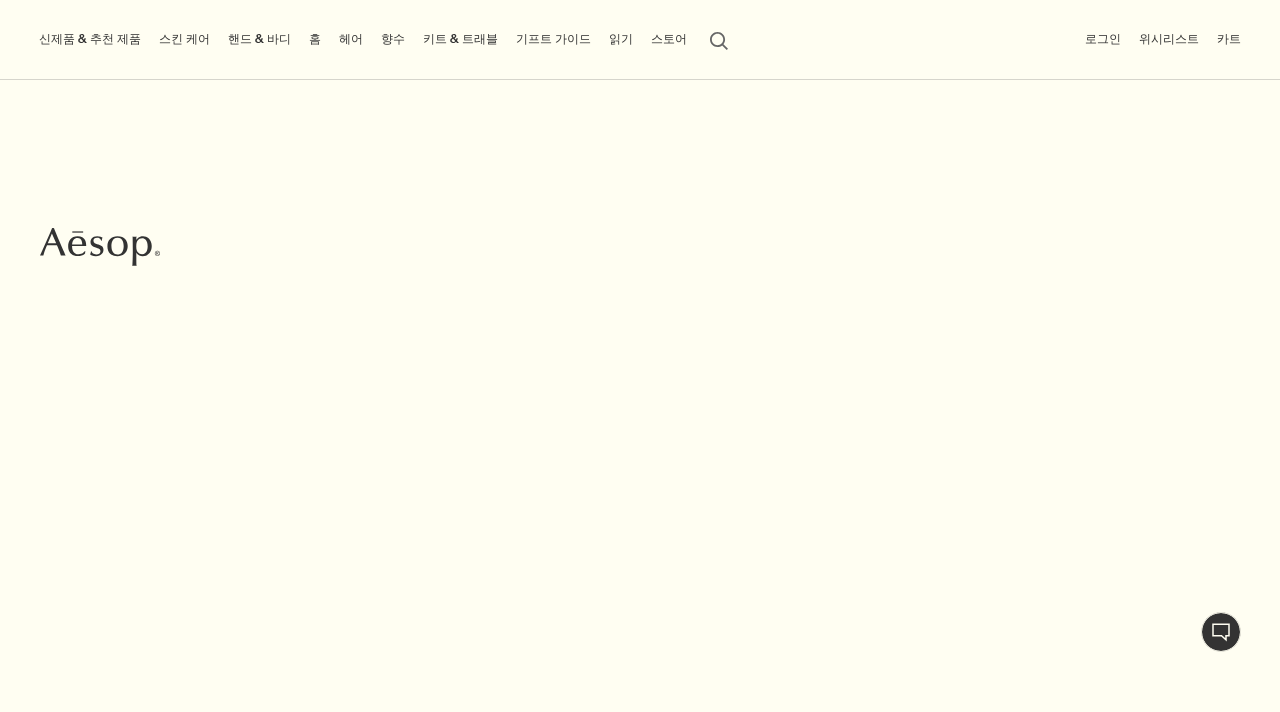 scroll, scrollTop: 0, scrollLeft: 0, axis: both 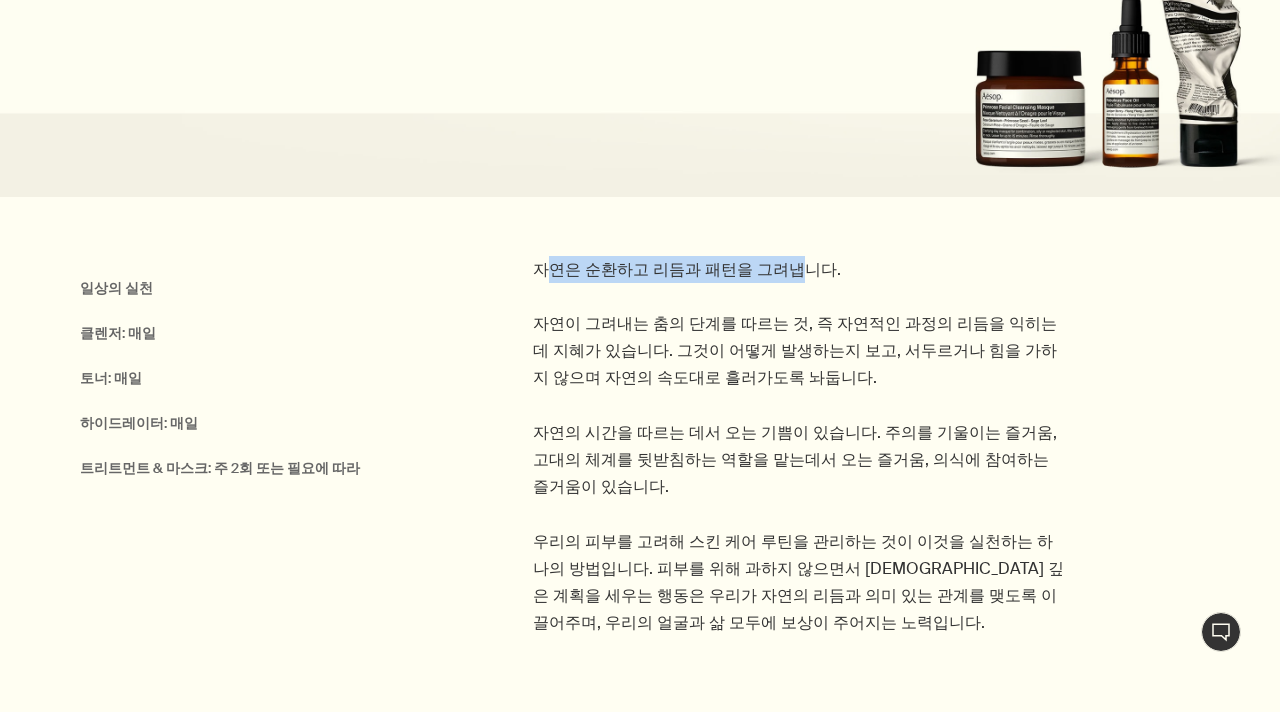 drag, startPoint x: 553, startPoint y: 274, endPoint x: 793, endPoint y: 273, distance: 240.00209 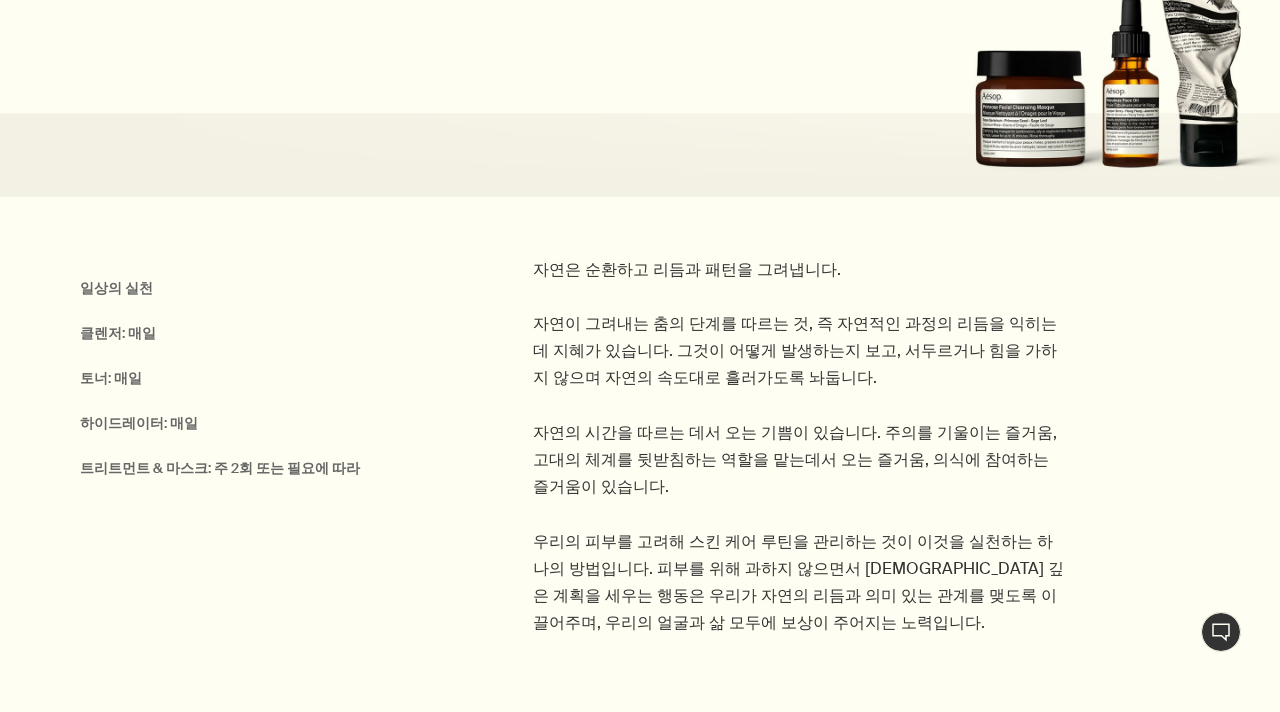 click on "자연은 순환하고 리듬과 패턴을 그려냅니다.
자연이 그려내는 춤의 단계를 따르는 것, 즉 자연적인 과정의 리듬을 익히는 데 지혜가 있습니다. 그것이 어떻게 발생하는지 보고, 서두르거나 힘을 가하지 않으며 자연의 속도대로 흘러가도록 놔둡니다.
자연의 시간을 따르는 데서 오는 기쁨이 있습니다. 주의를 기울이는 즐거움, 고대의 체계를 뒷받침하는 역할을 맡는데서 오는 즐거움, 의식에 참여하는 즐거움이 있습니다.
우리의 피부를 고려해 스킨 케어 루틴을 관리하는 것이 이것을 실천하는 하나의 방법입니다. 피부를 위해 과하지 않으면서 [DEMOGRAPHIC_DATA] 깊은 계획을 세우는 행동은 우리가 자연의 리듬과 의미 있는 관계를 맺도록 이끌어주며, 우리의 얼굴과 삶 모두에 보상이 주어지는 노력입니다." at bounding box center (799, 446) 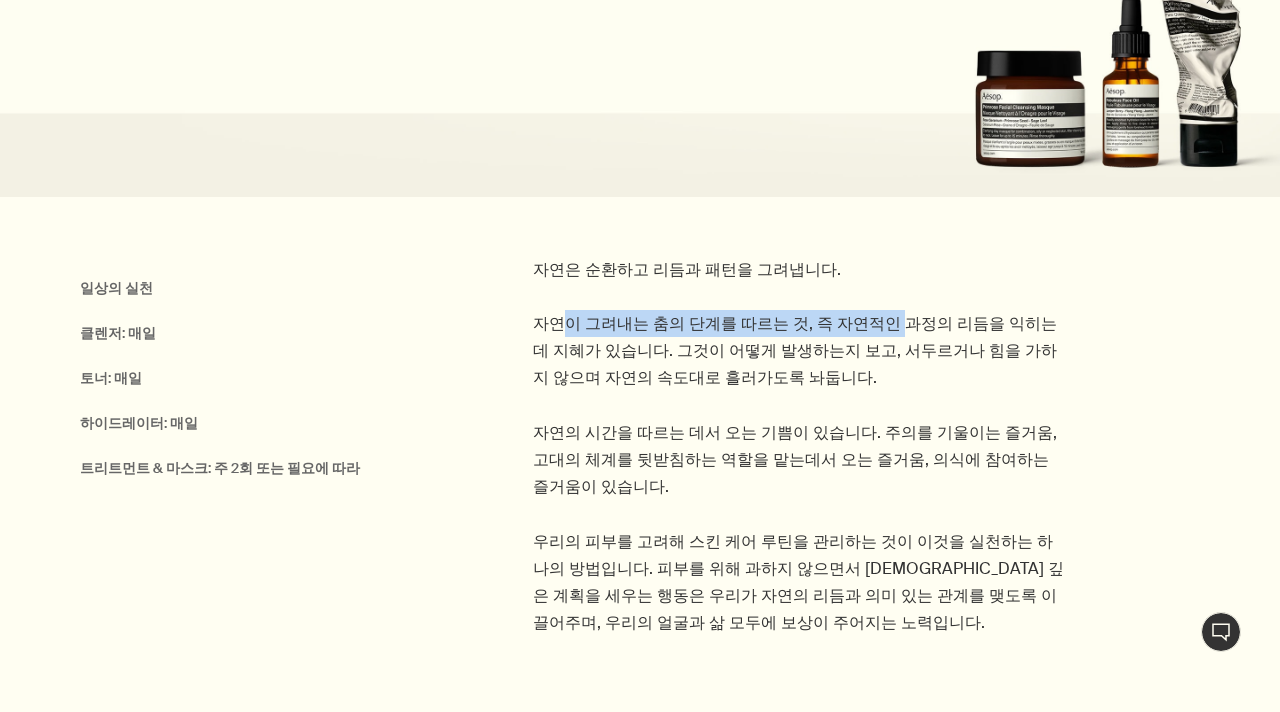 drag, startPoint x: 558, startPoint y: 322, endPoint x: 864, endPoint y: 316, distance: 306.0588 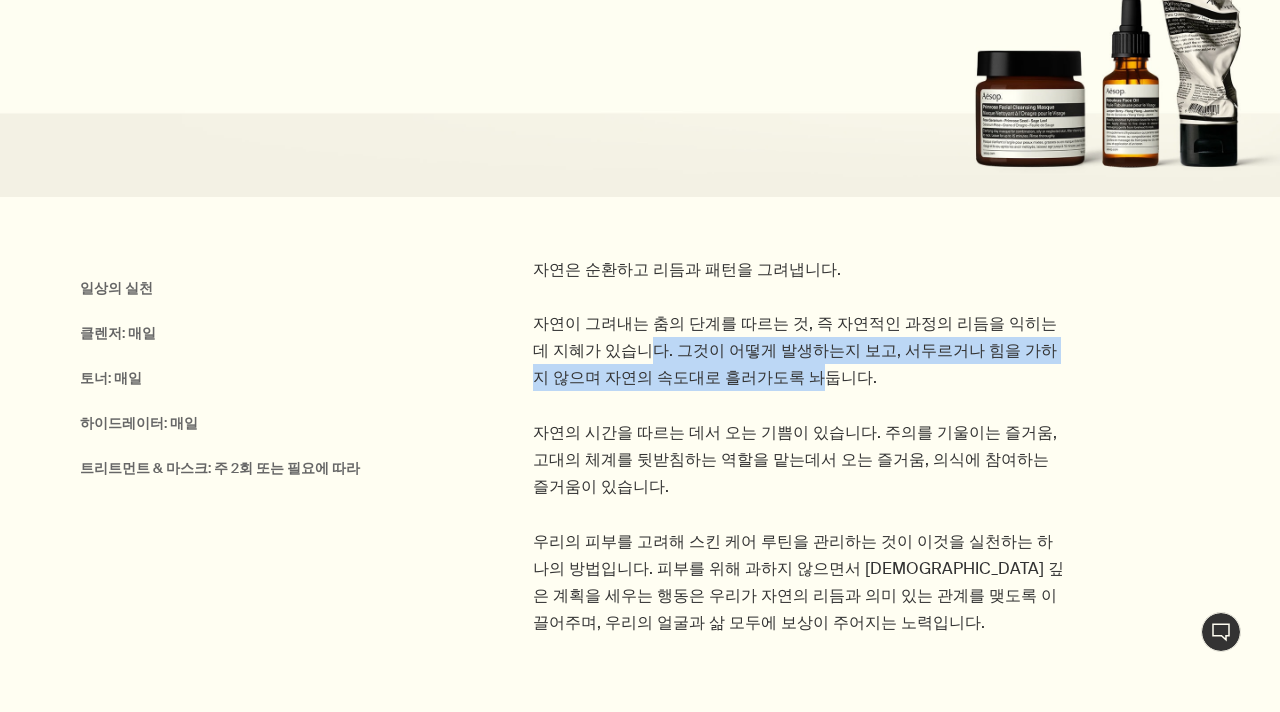 drag, startPoint x: 568, startPoint y: 342, endPoint x: 657, endPoint y: 387, distance: 99.72964 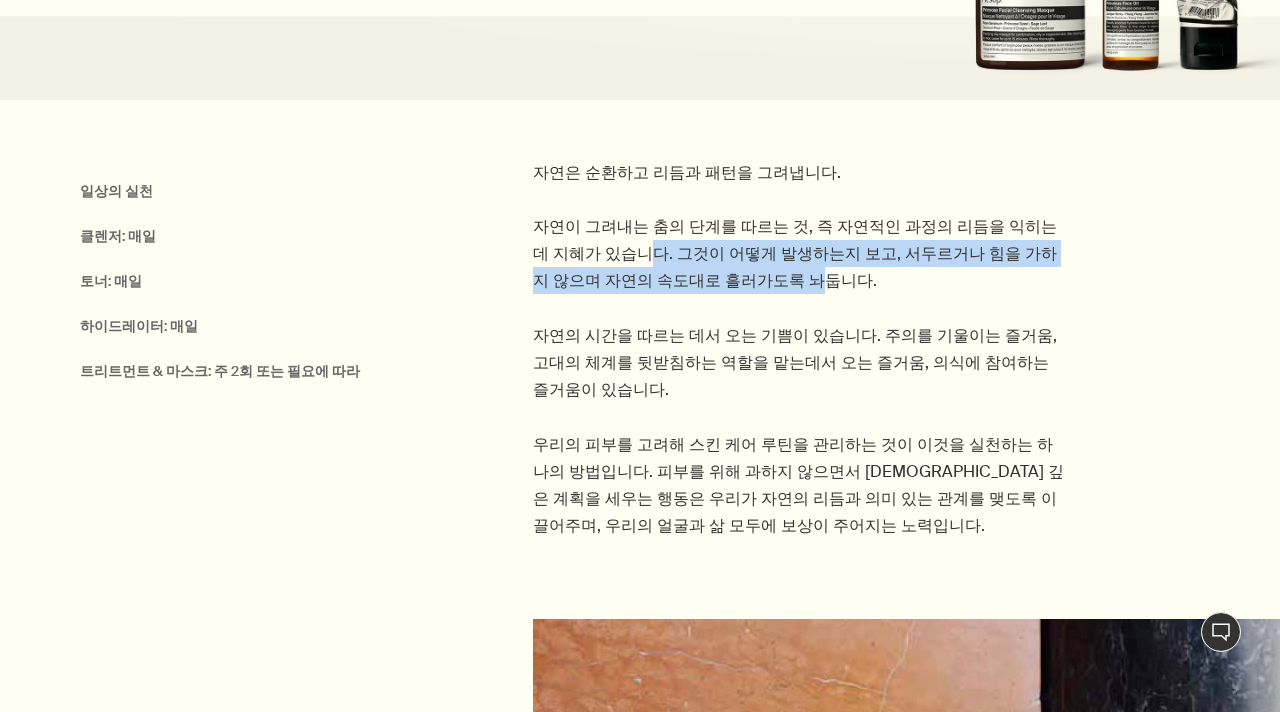 scroll, scrollTop: 538, scrollLeft: 0, axis: vertical 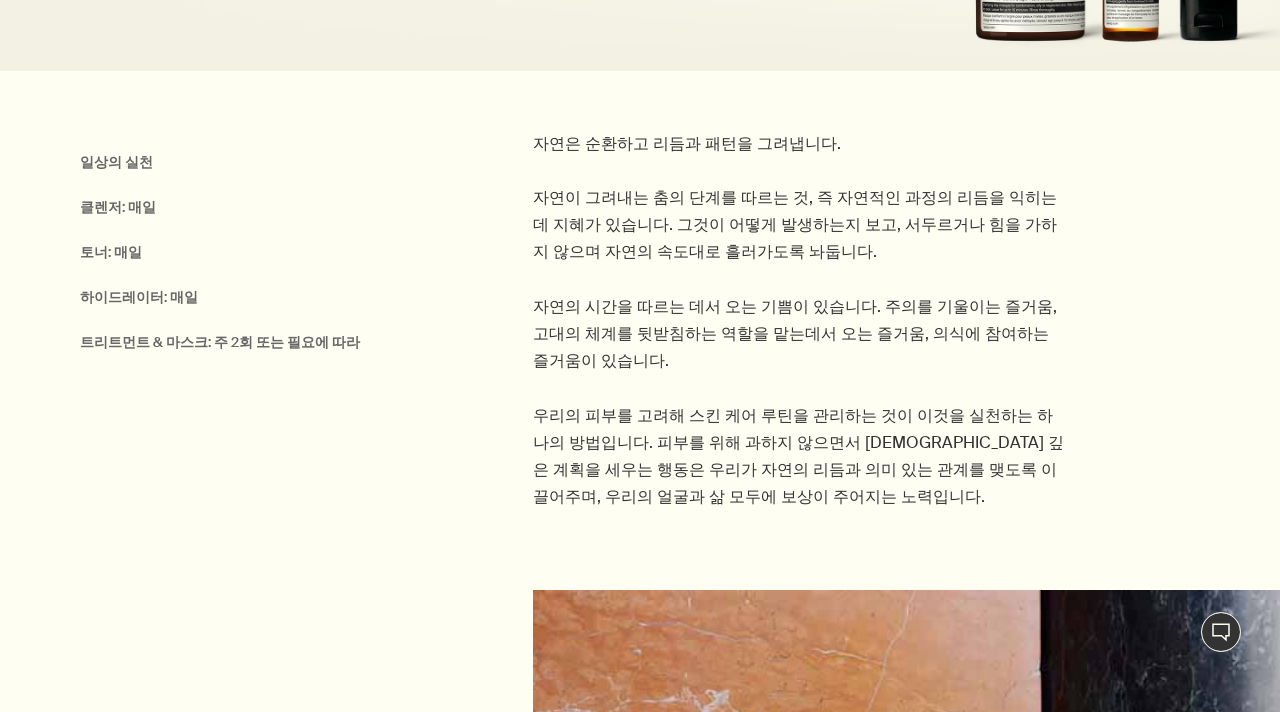 click on "자연은 순환하고 리듬과 패턴을 그려냅니다.
자연이 그려내는 춤의 단계를 따르는 것, 즉 자연적인 과정의 리듬을 익히는 데 지혜가 있습니다. 그것이 어떻게 발생하는지 보고, 서두르거나 힘을 가하지 않으며 자연의 속도대로 흘러가도록 놔둡니다.
자연의 시간을 따르는 데서 오는 기쁨이 있습니다. 주의를 기울이는 즐거움, 고대의 체계를 뒷받침하는 역할을 맡는데서 오는 즐거움, 의식에 참여하는 즐거움이 있습니다.
우리의 피부를 고려해 스킨 케어 루틴을 관리하는 것이 이것을 실천하는 하나의 방법입니다. 피부를 위해 과하지 않으면서 [DEMOGRAPHIC_DATA] 깊은 계획을 세우는 행동은 우리가 자연의 리듬과 의미 있는 관계를 맺도록 이끌어주며, 우리의 얼굴과 삶 모두에 보상이 주어지는 노력입니다." at bounding box center (799, 320) 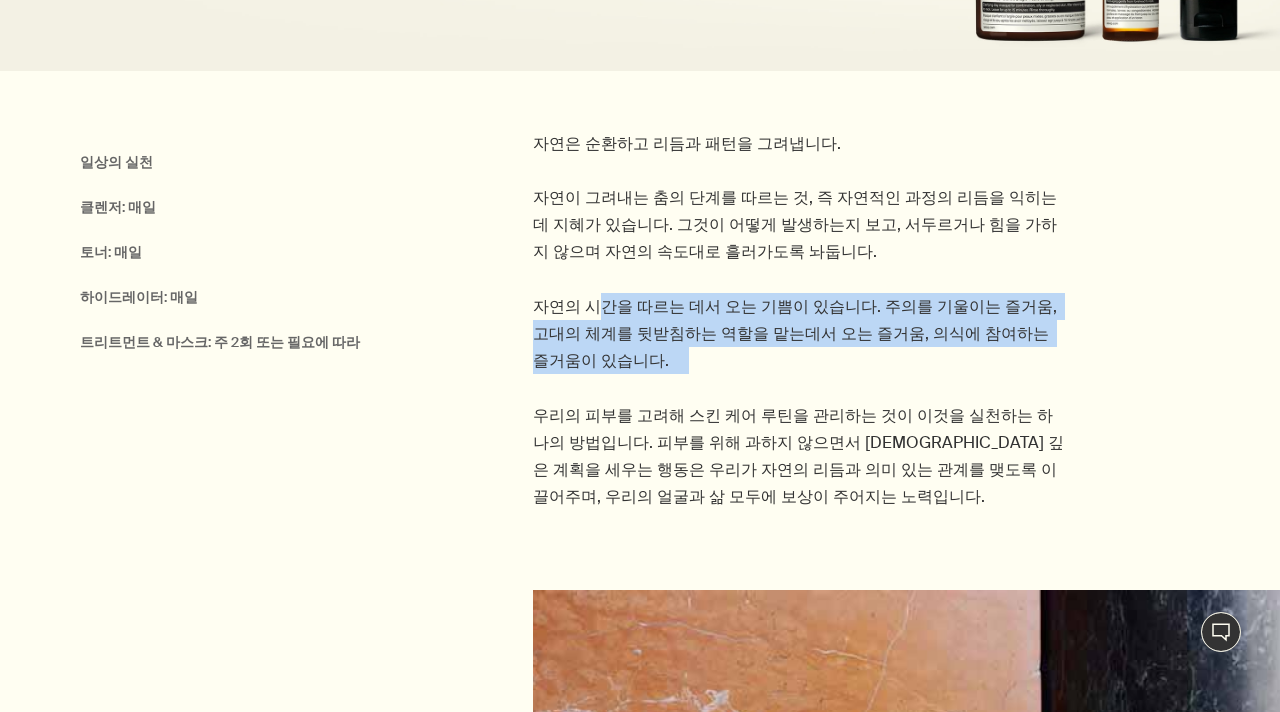 drag, startPoint x: 588, startPoint y: 318, endPoint x: 768, endPoint y: 373, distance: 188.2153 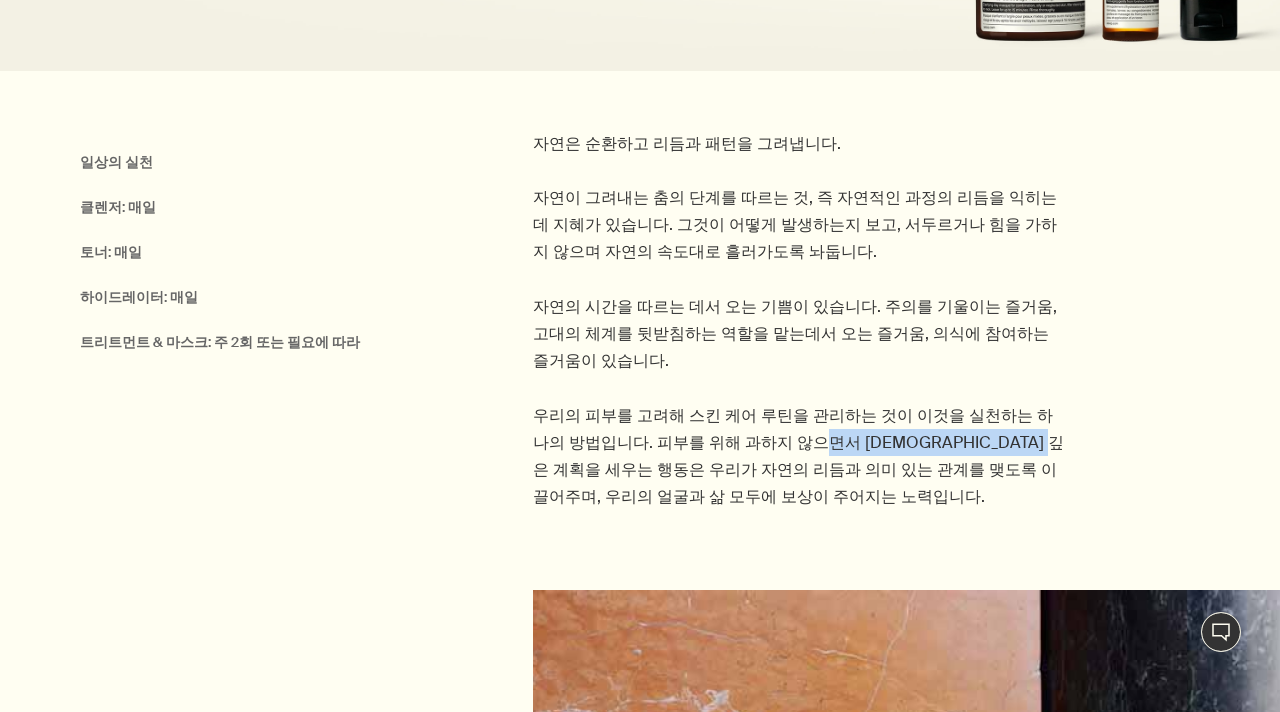 drag, startPoint x: 720, startPoint y: 414, endPoint x: 958, endPoint y: 416, distance: 238.0084 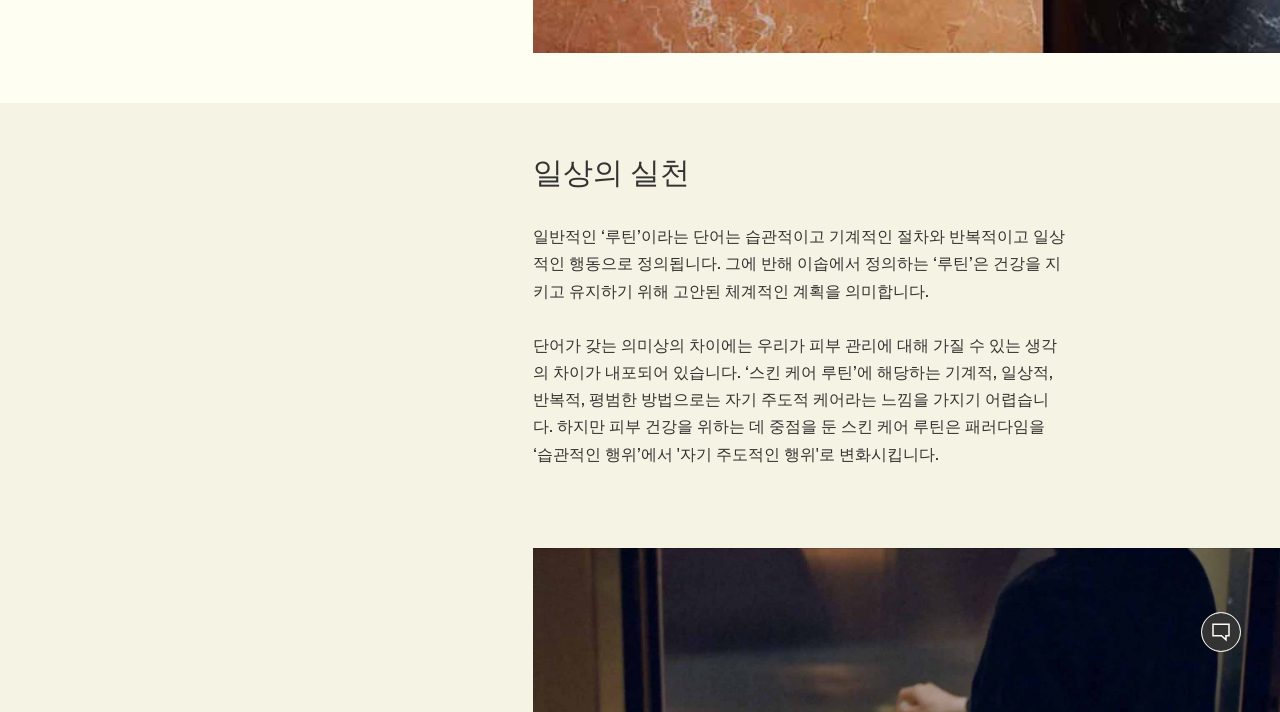 scroll, scrollTop: 1530, scrollLeft: 0, axis: vertical 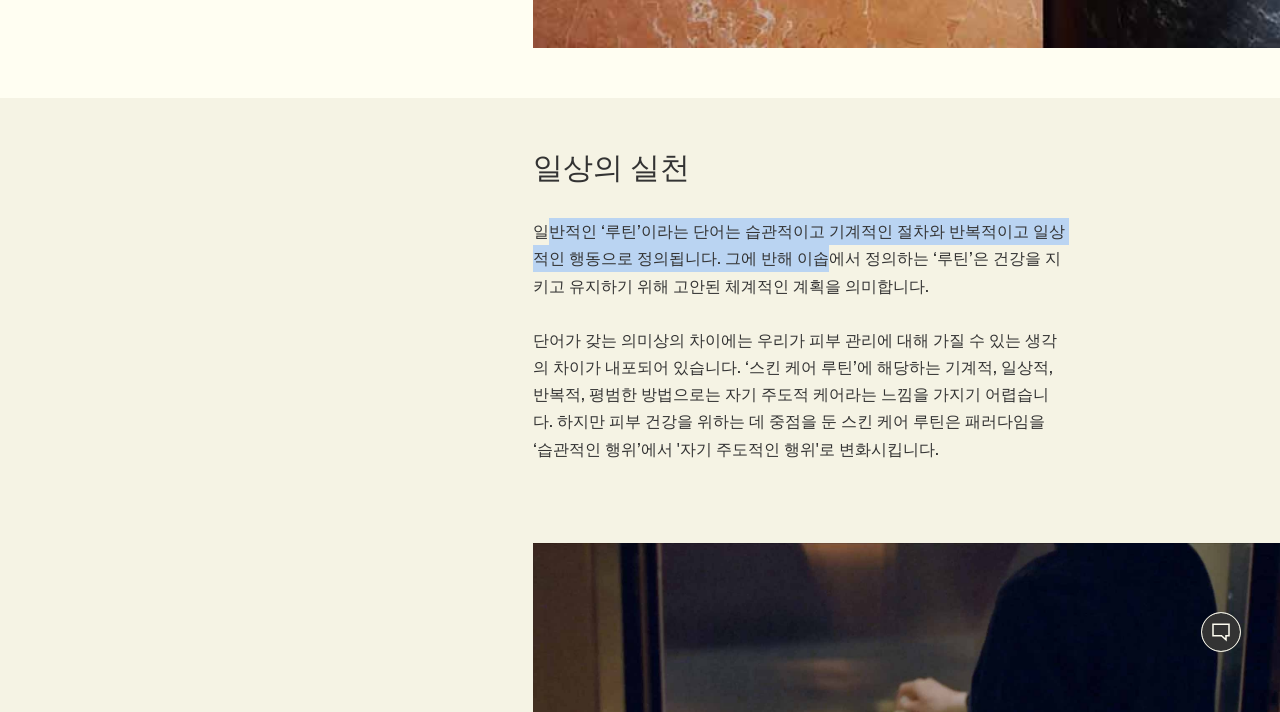 drag, startPoint x: 550, startPoint y: 199, endPoint x: 811, endPoint y: 268, distance: 269.96667 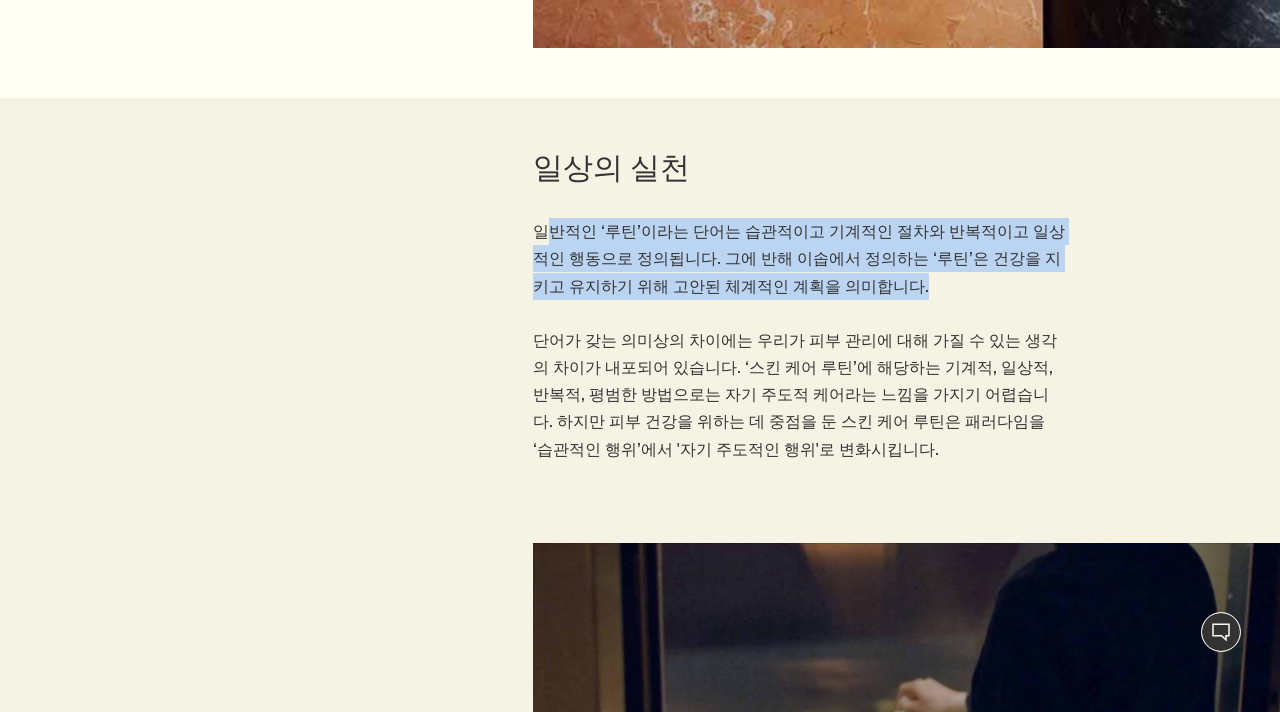 click on "일반적인 ‘루틴’이라는 단어는 습관적이고 기계적인 절차와 반복적이고 일상적인 행동으로 정의됩니다. 그에 반해 이솝에서 정의하는 ‘루틴’은 건강을 지키고 유지하기 위해 고안된 체계적인 계획을 의미합니다.
단어가 갖는 의미상의 차이에는 우리가 피부 관리에 대해 가질 수 있는 생각의 차이가 내포되어 있습니다. ‘스킨 케어 루틴’에 해당하는 기계적, 일상적, 반복적, 평범한 방법으로는 자기 주도적 케어라는 느낌을 가지기 어렵습니다. 하지만 피부 건강을 위하는 데 중점을 둔 스킨 케어 루틴은 패러다임을 ‘습관적인 행위’에서 '자기 주도적인 행위'로 변화시킵니다." at bounding box center (799, 340) 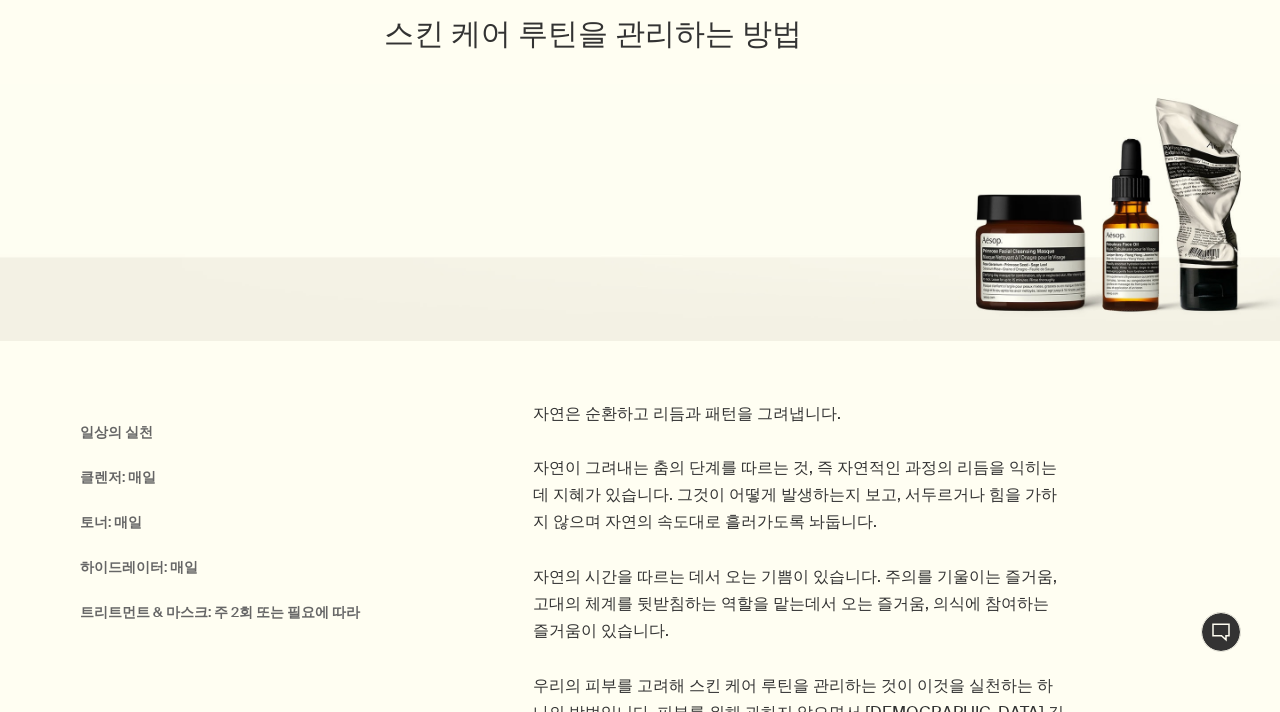 scroll, scrollTop: 354, scrollLeft: 0, axis: vertical 